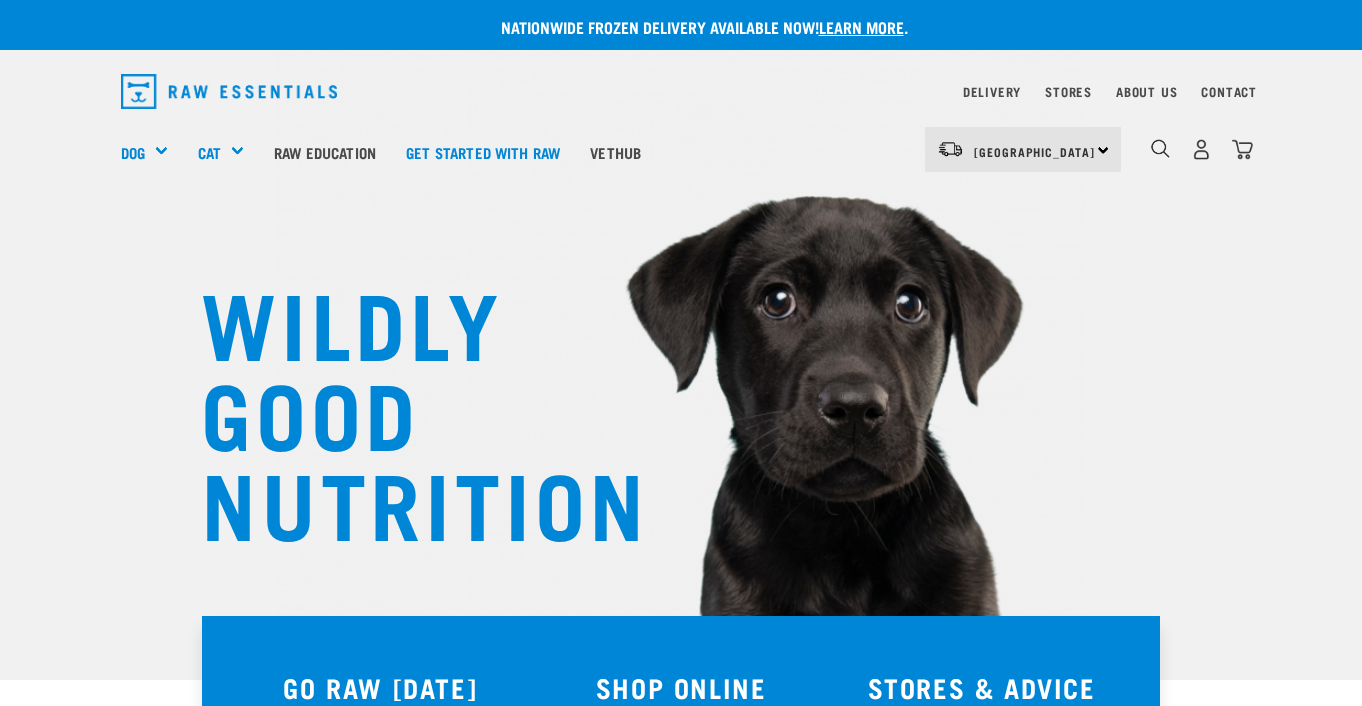 scroll, scrollTop: 0, scrollLeft: 0, axis: both 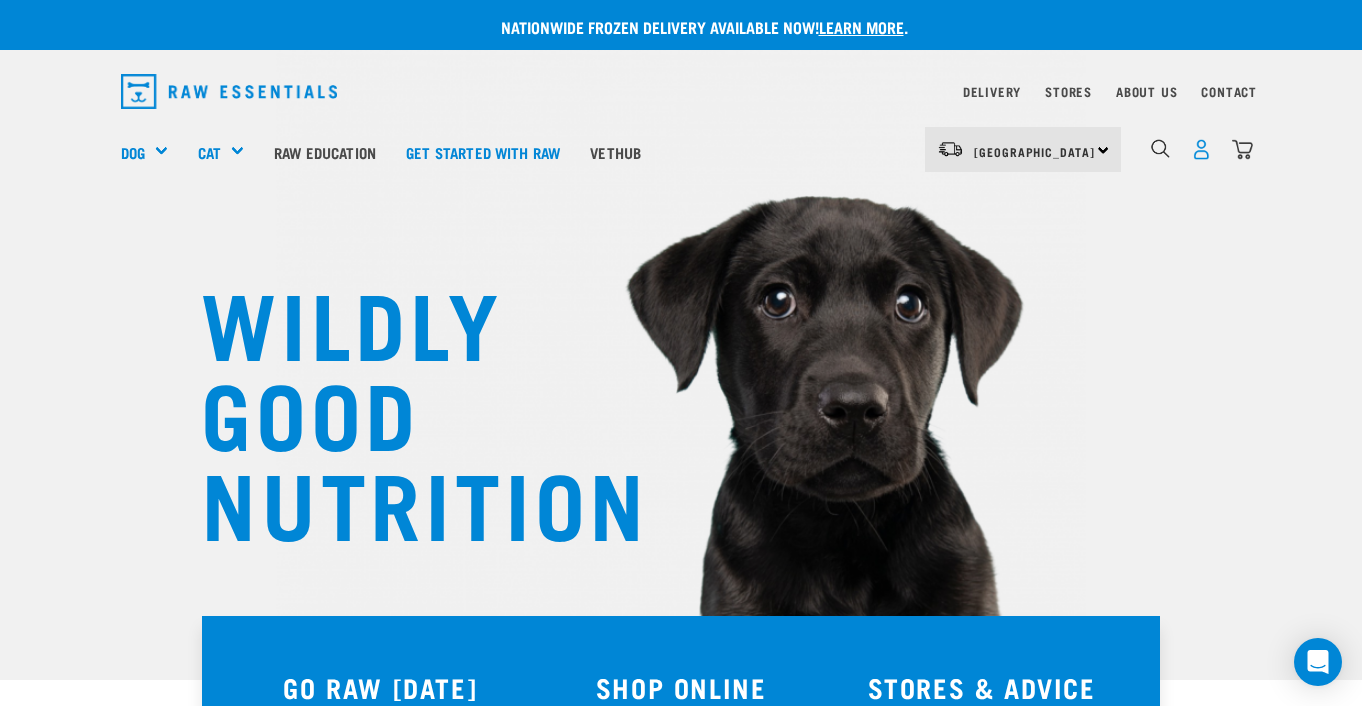 click at bounding box center [1201, 149] 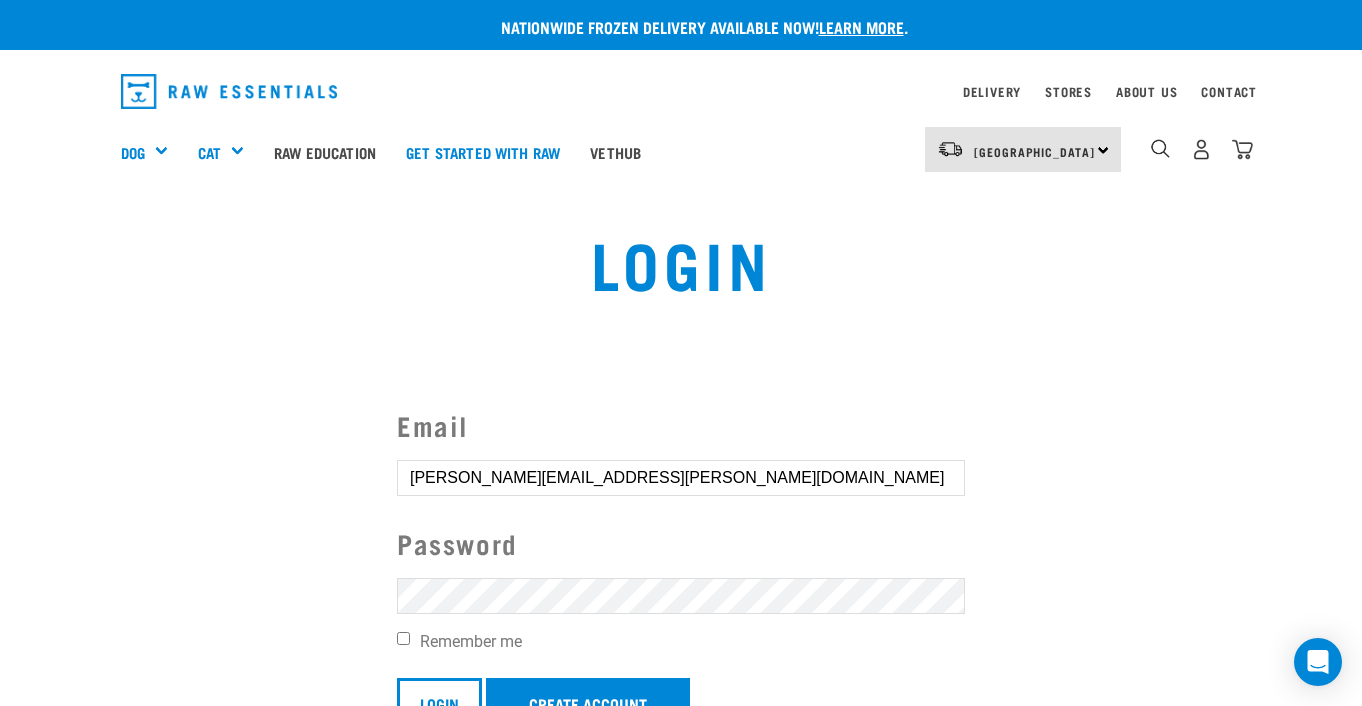 click on "Email
m.r.patrick@massey.ac.nz
Password
Remember me
Login
Create Account
Forgot your password?" at bounding box center [681, 576] 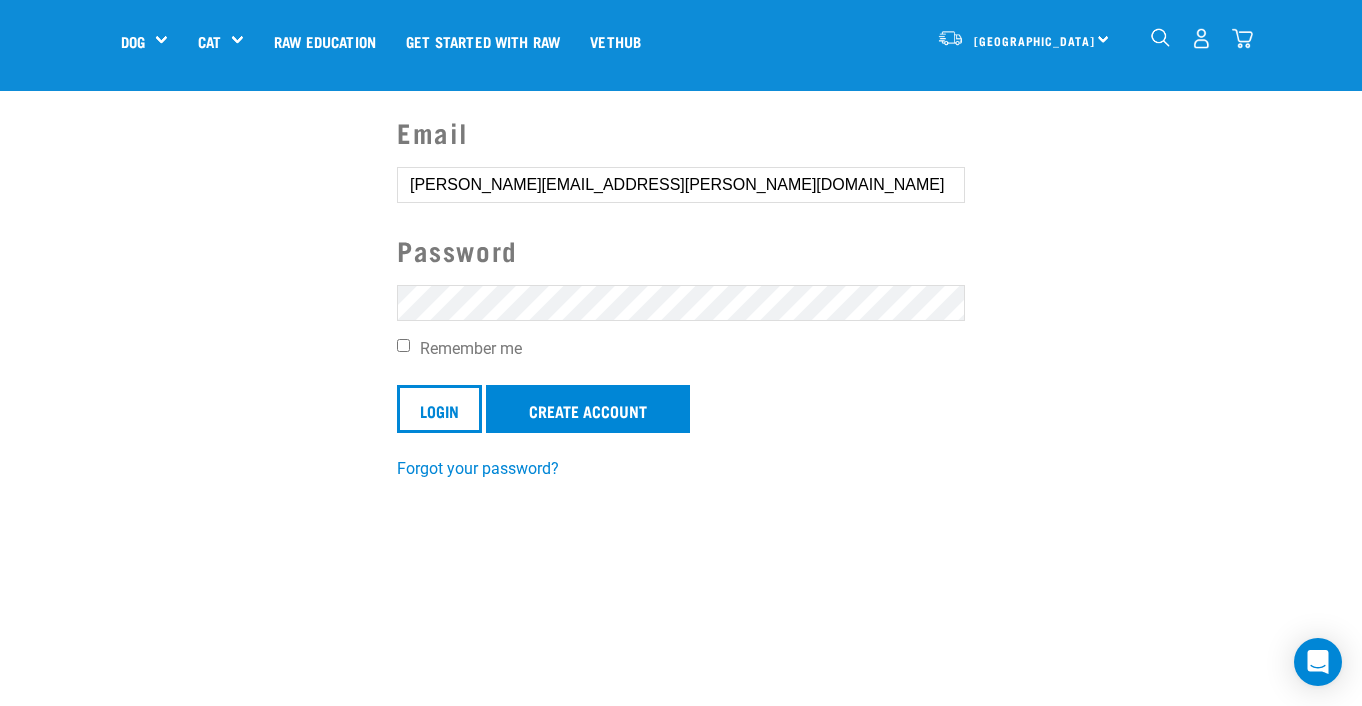 scroll, scrollTop: 211, scrollLeft: 0, axis: vertical 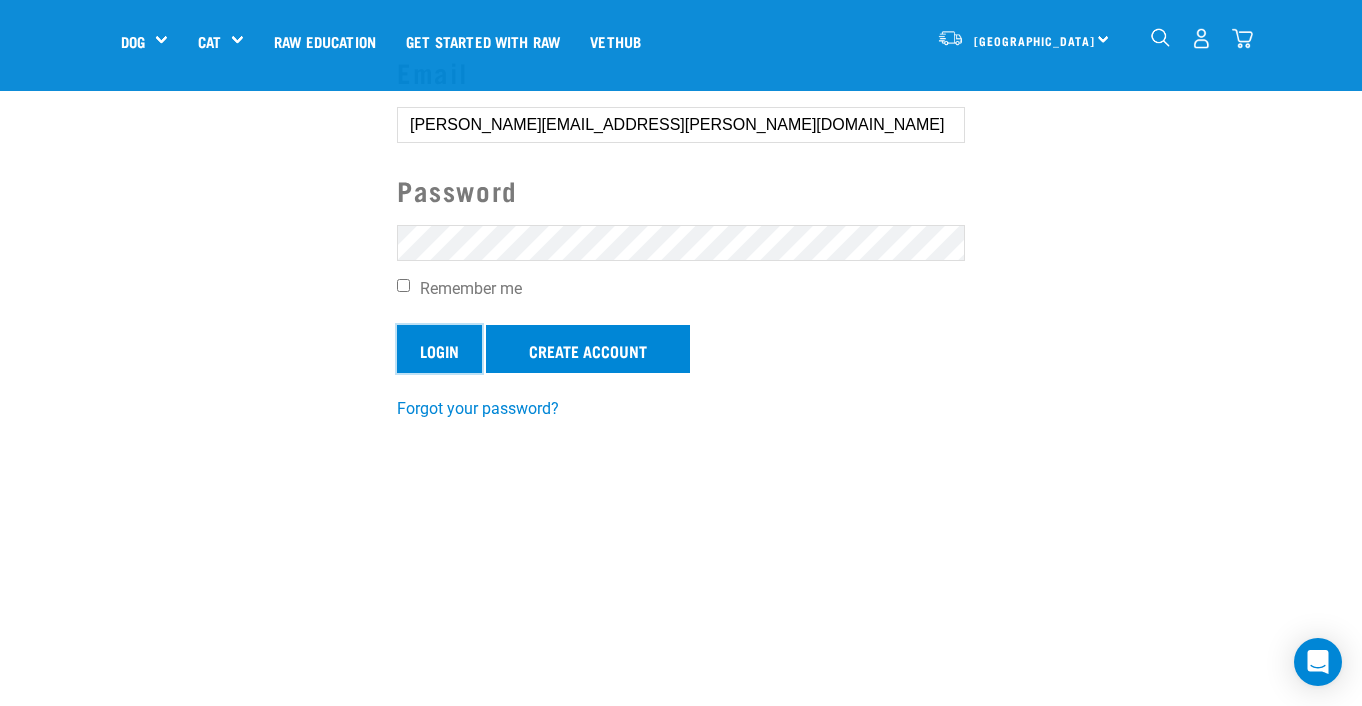 click on "Login" at bounding box center (439, 349) 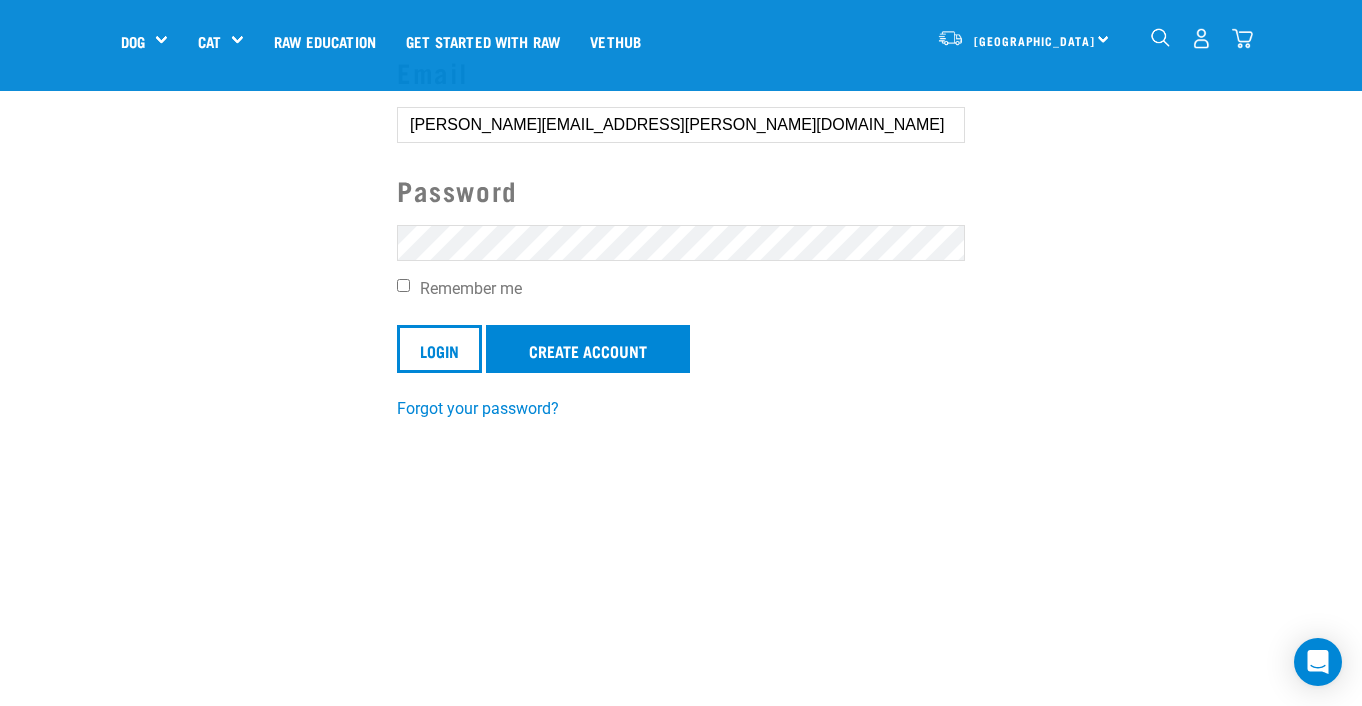 click on "Email
m.r.patrick@massey.ac.nz
Password
Remember me
Login
Create Account
Forgot your password?" at bounding box center (681, 223) 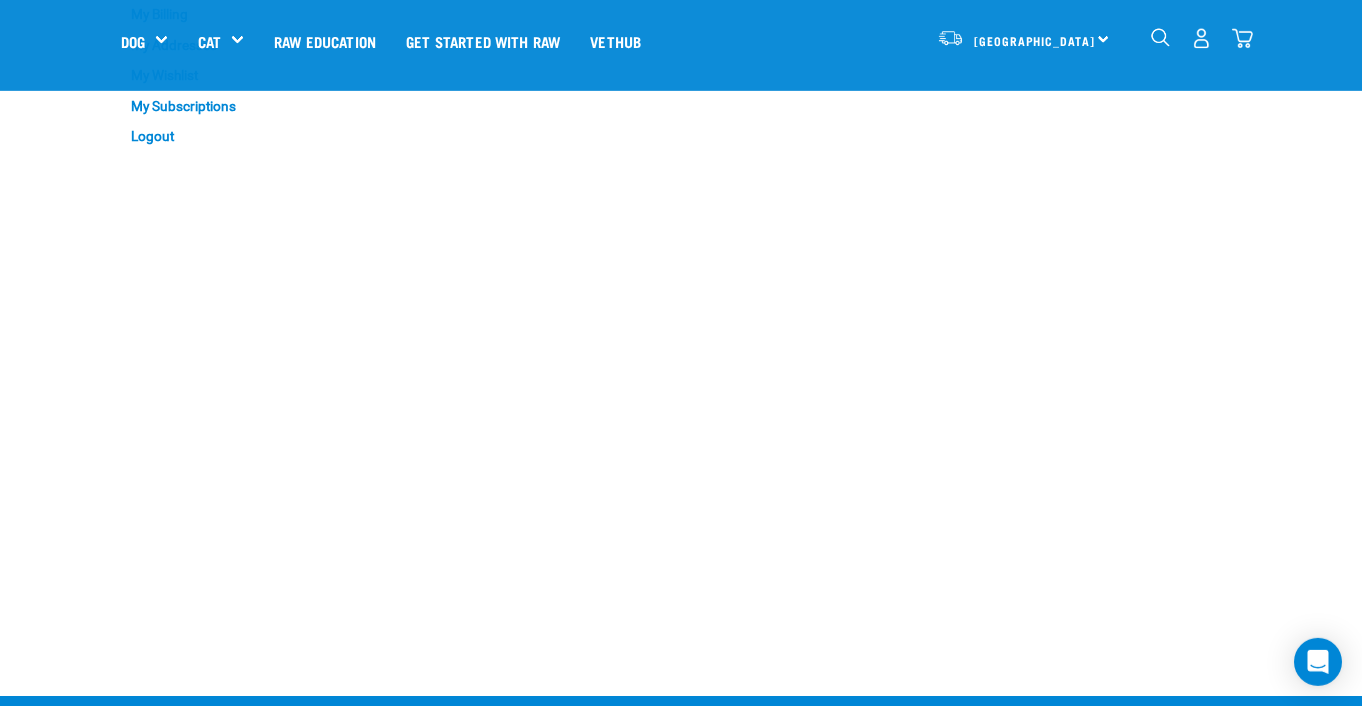 scroll, scrollTop: 50, scrollLeft: 0, axis: vertical 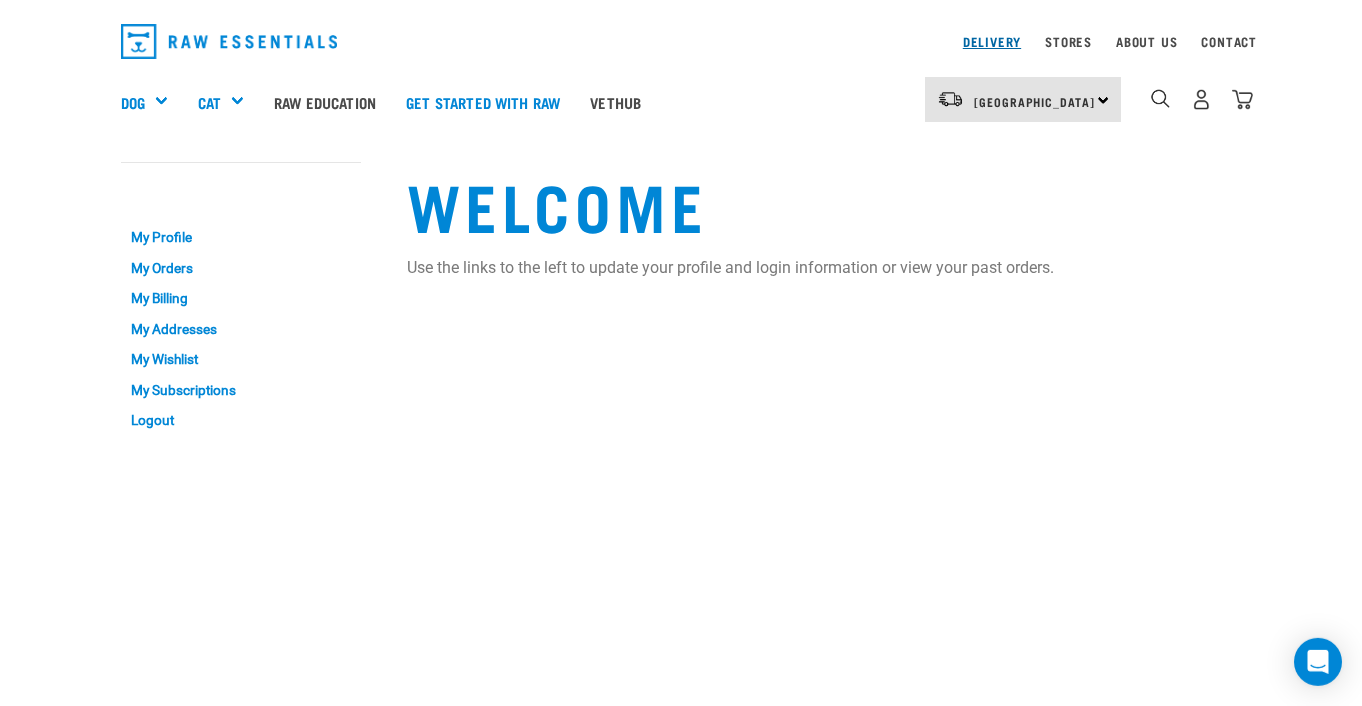 click on "Delivery" at bounding box center [992, 41] 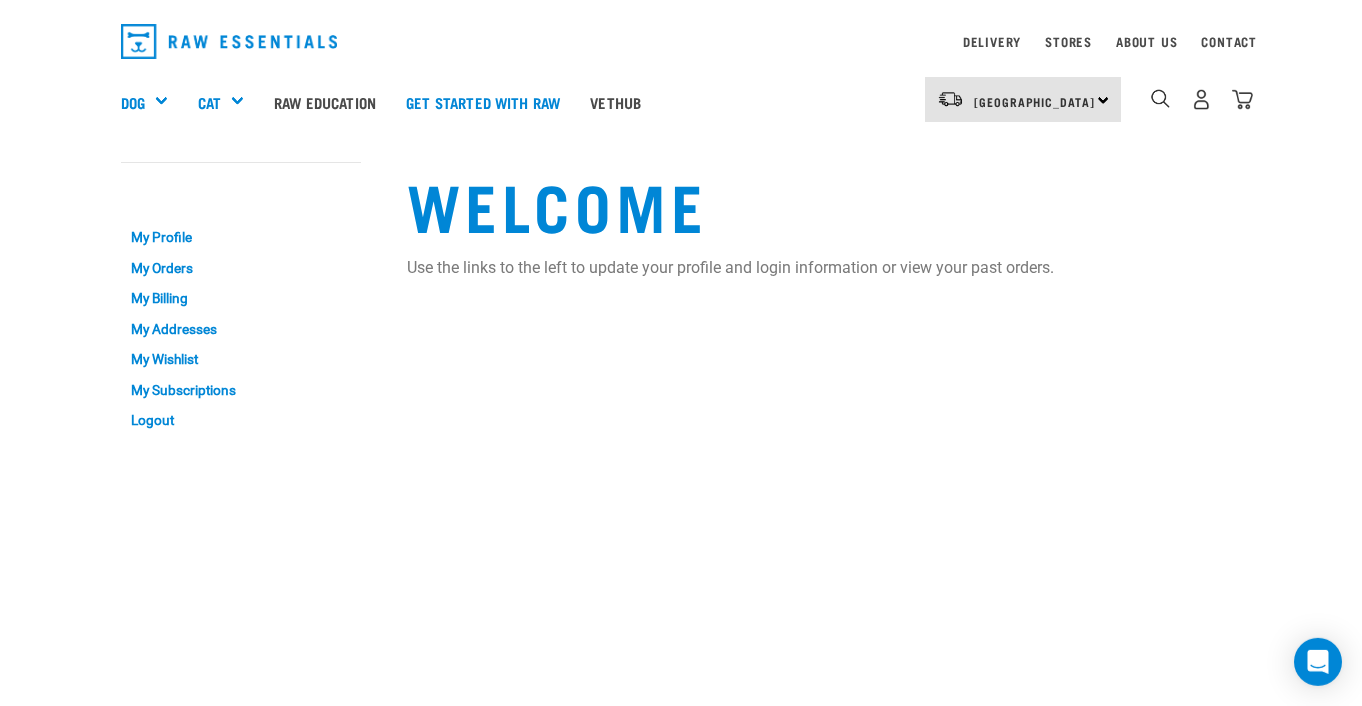 click on "Welcome
Use the links to the left to update your profile and login information or view your past orders." at bounding box center (824, 299) 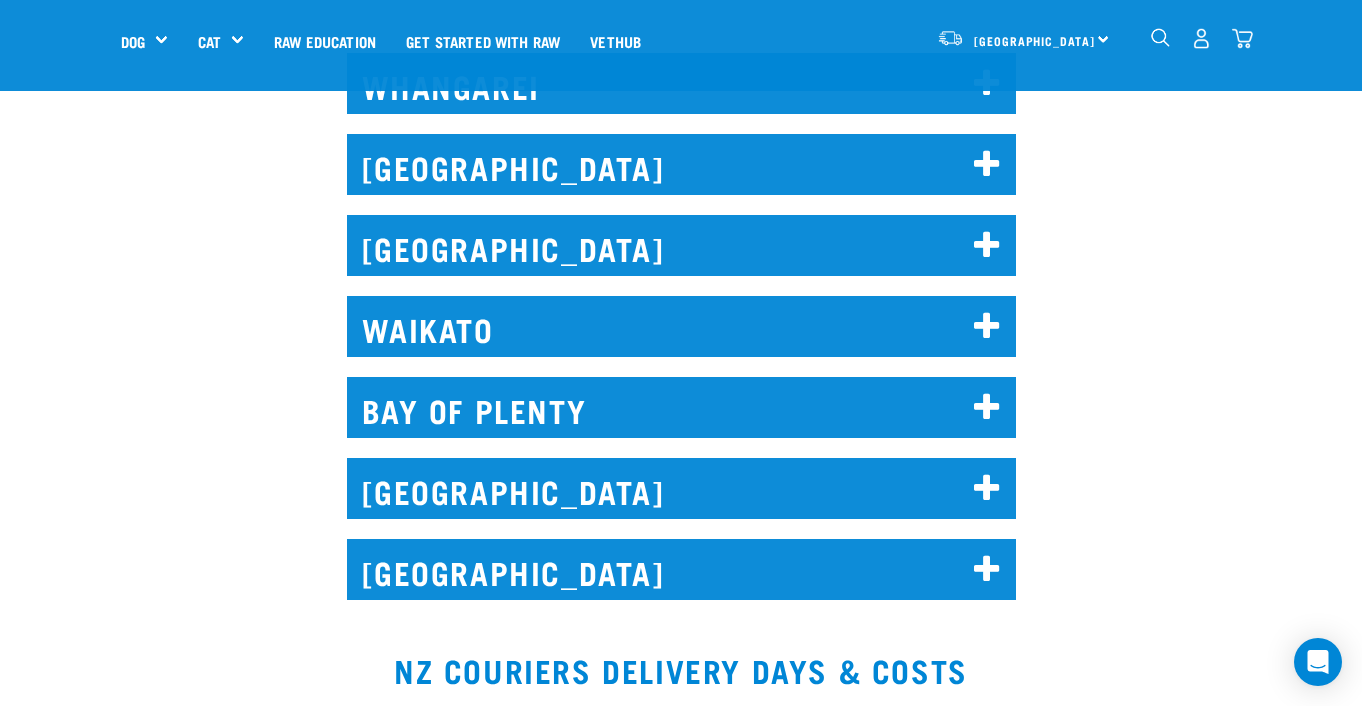 scroll, scrollTop: 2557, scrollLeft: 0, axis: vertical 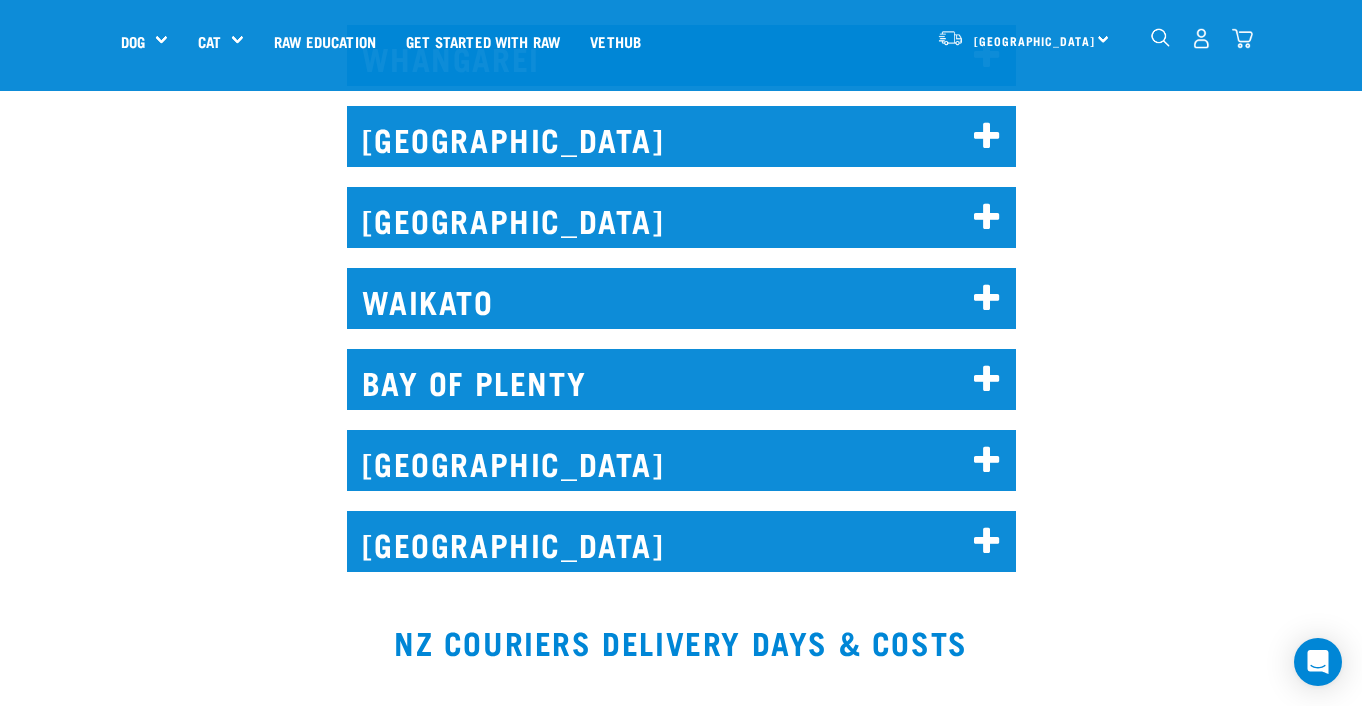 click on "WELLINGTON" at bounding box center [681, 460] 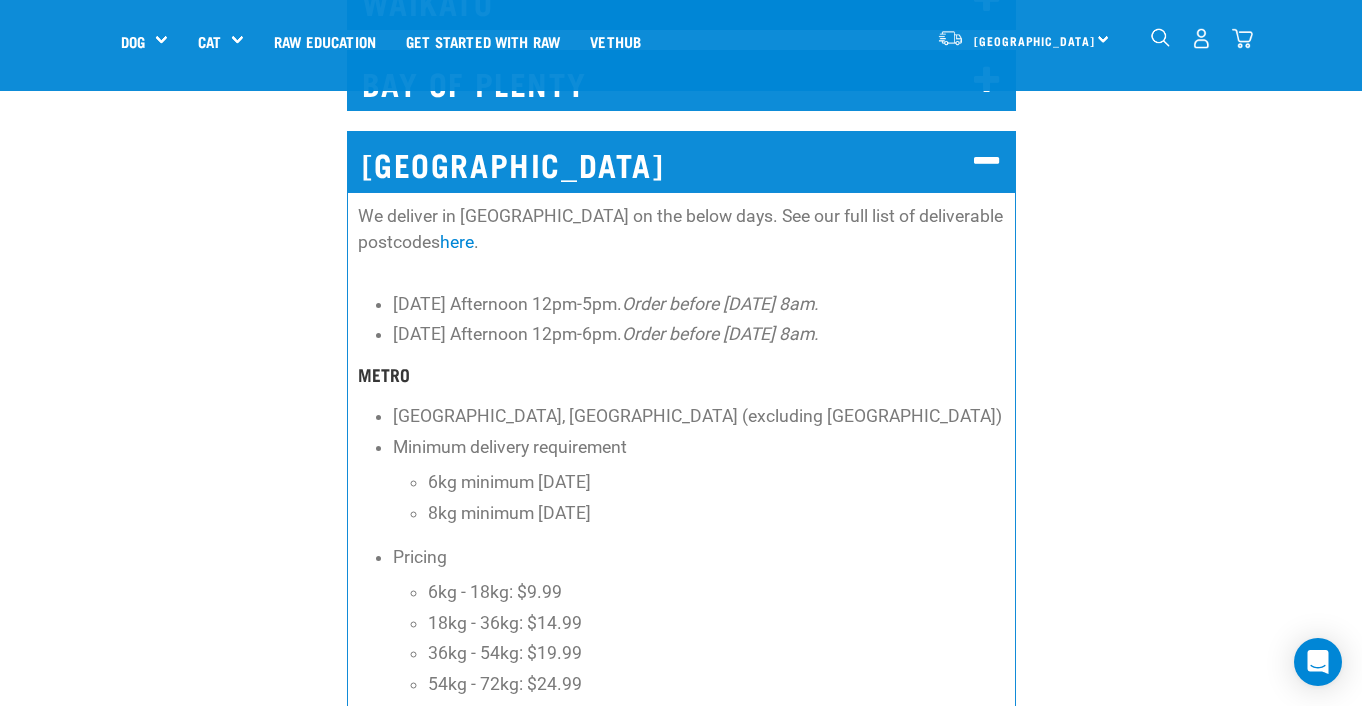 scroll, scrollTop: 2863, scrollLeft: 0, axis: vertical 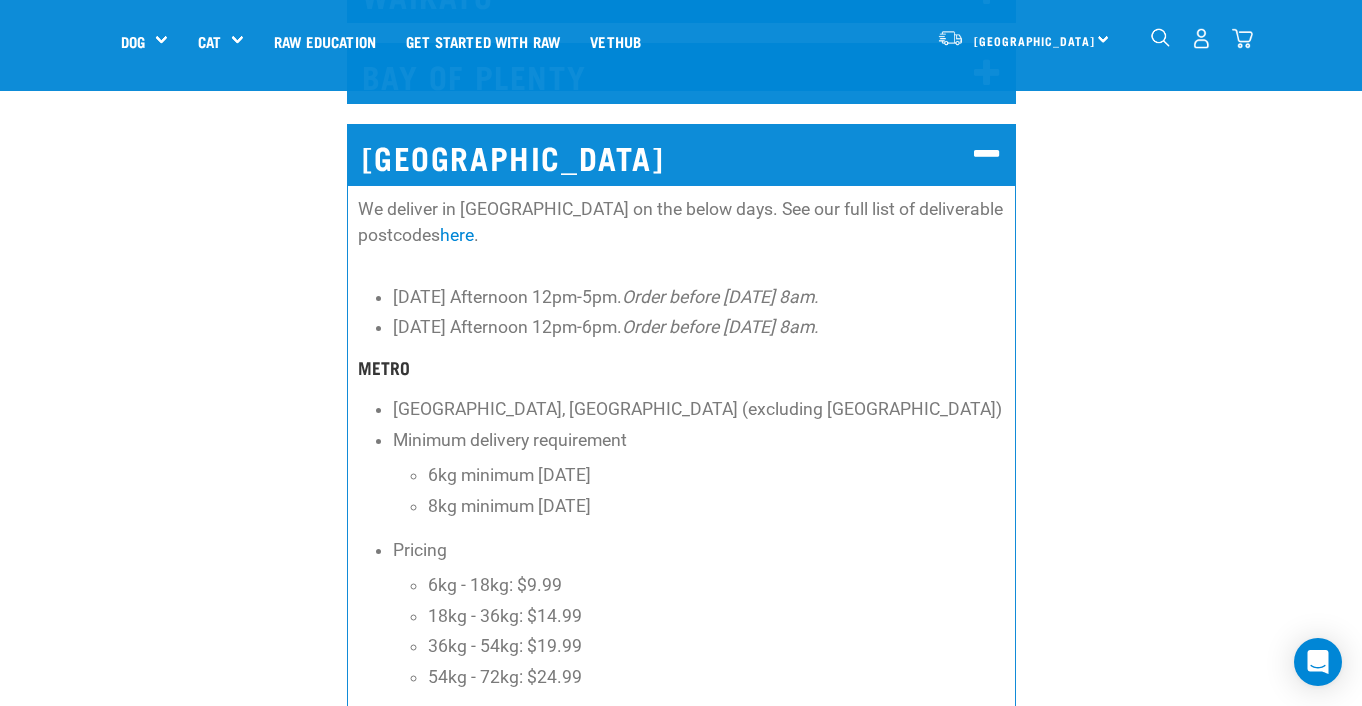 click on "WELLINGTON
We deliver in Wellington on the below days. See our full list of deliverable postcodes  here .
Thursday Afternoon 12pm-5pm.  Order before Tuesday 8am. Sunday Afternoon 12pm-6pm.  Order before Thursday 8am. METRO
Central Wellington, Lower Hutt (excluding Eastbourne) Minimum delivery requirement 6kg minimum Thursday 8kg minimum Sunday Pricing 6kg - 18kg: $9.99 18kg - 36kg: $14.99 36kg - 54kg: $19.99 54kg - 72kg: $24.99 OUTER
Eastbourne, Upper Hutt, Porirua, Kapiti Coast, Paraparaumu 10kg minimum order quantity Pricing 10kg - 18kg: $14.99 18kg - 36kg: $19.99 36kg - 54kg: $24.99 54kg - 72kg: $29.99" at bounding box center (681, 555) 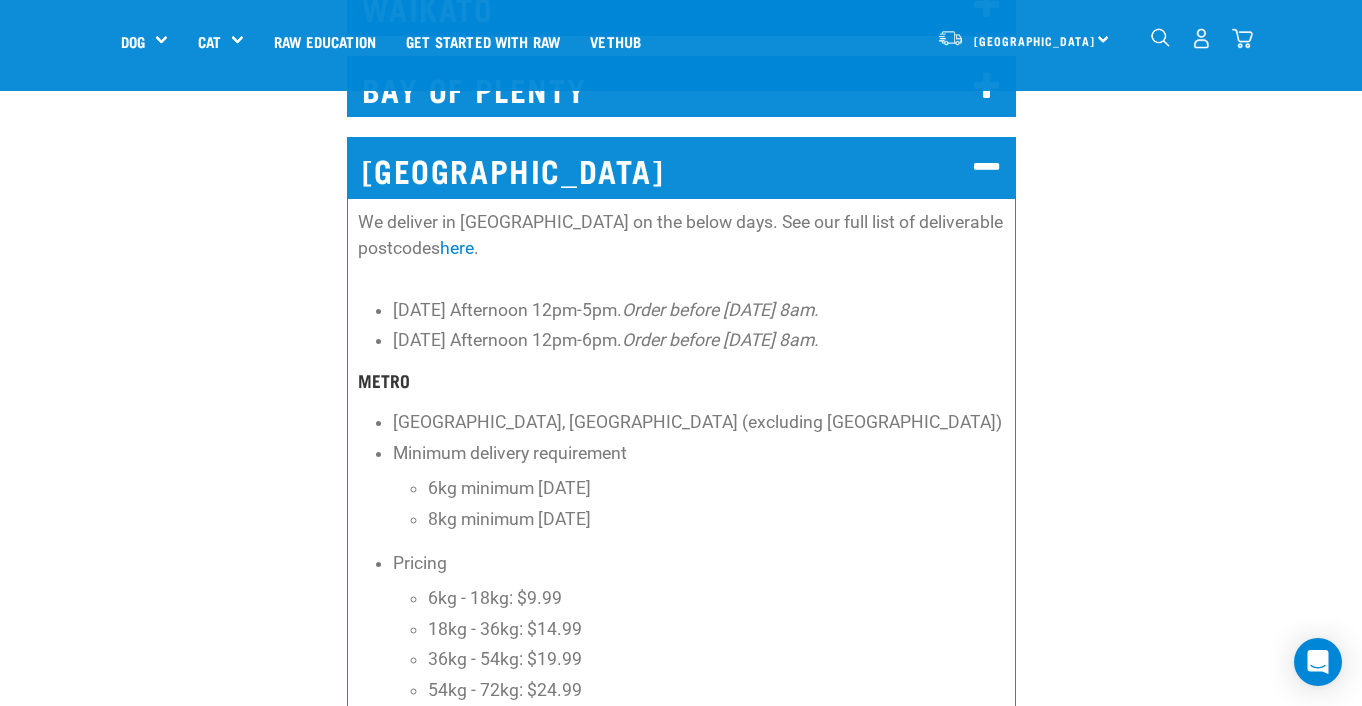 click at bounding box center (1242, 38) 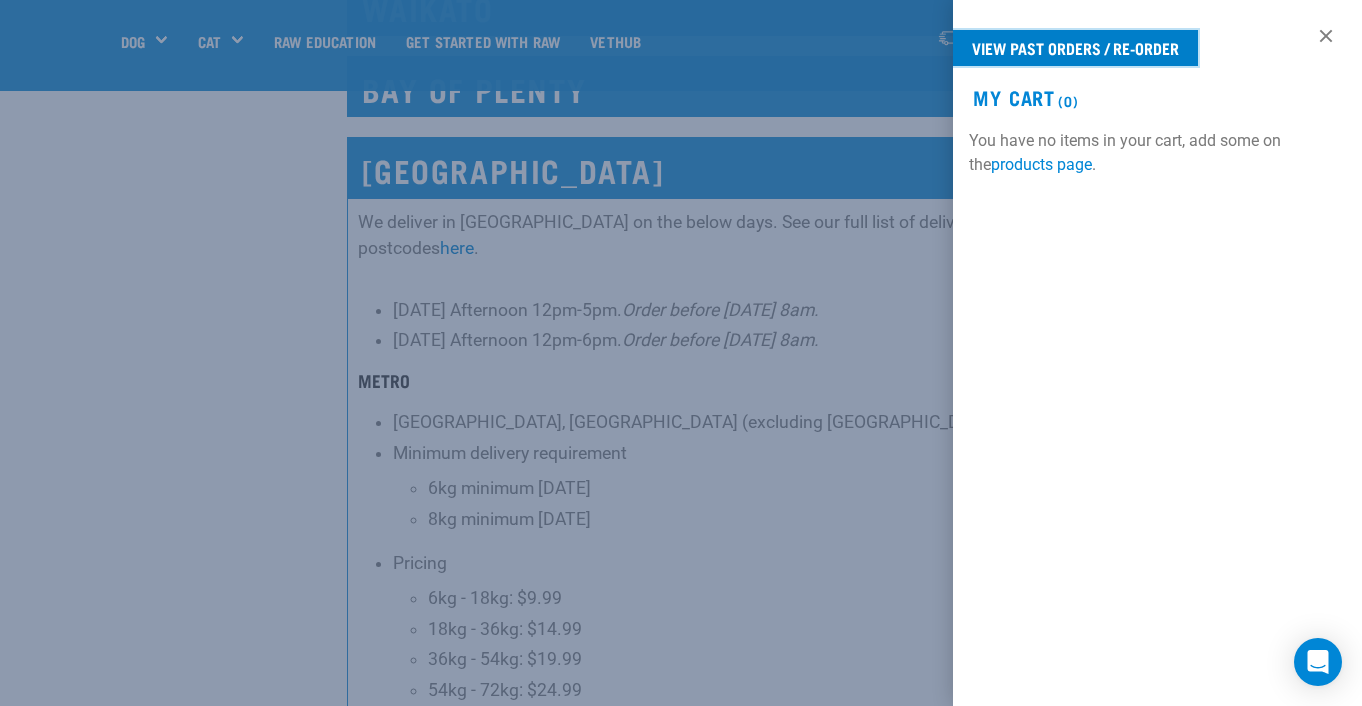 click on "View past orders / re-order" at bounding box center (1075, 48) 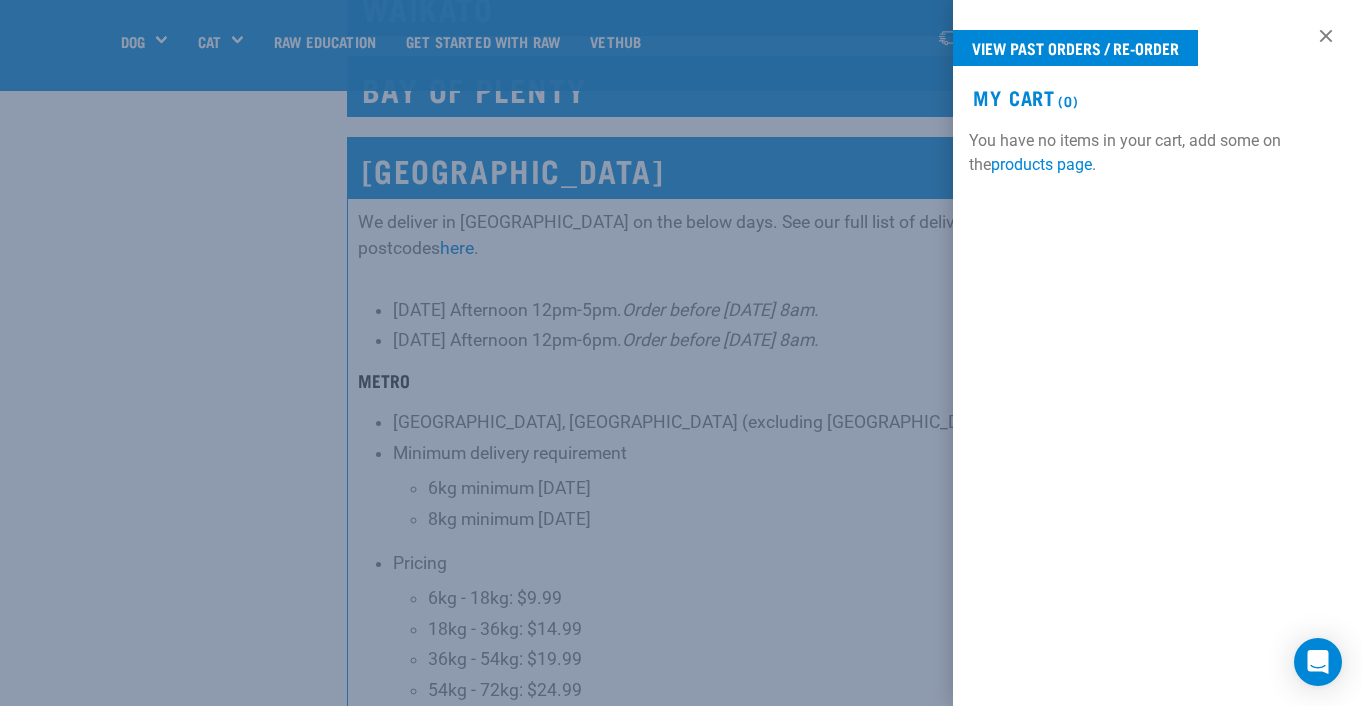 click at bounding box center [681, 353] 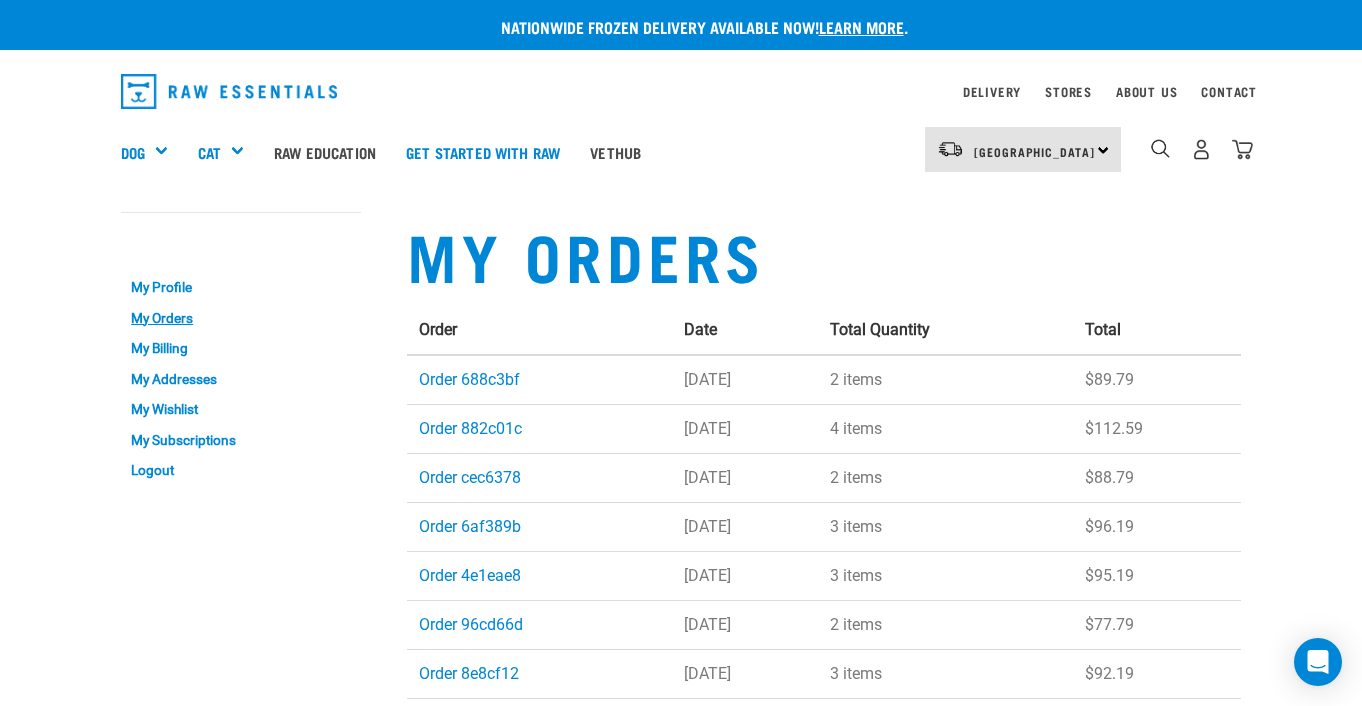 scroll, scrollTop: 0, scrollLeft: 0, axis: both 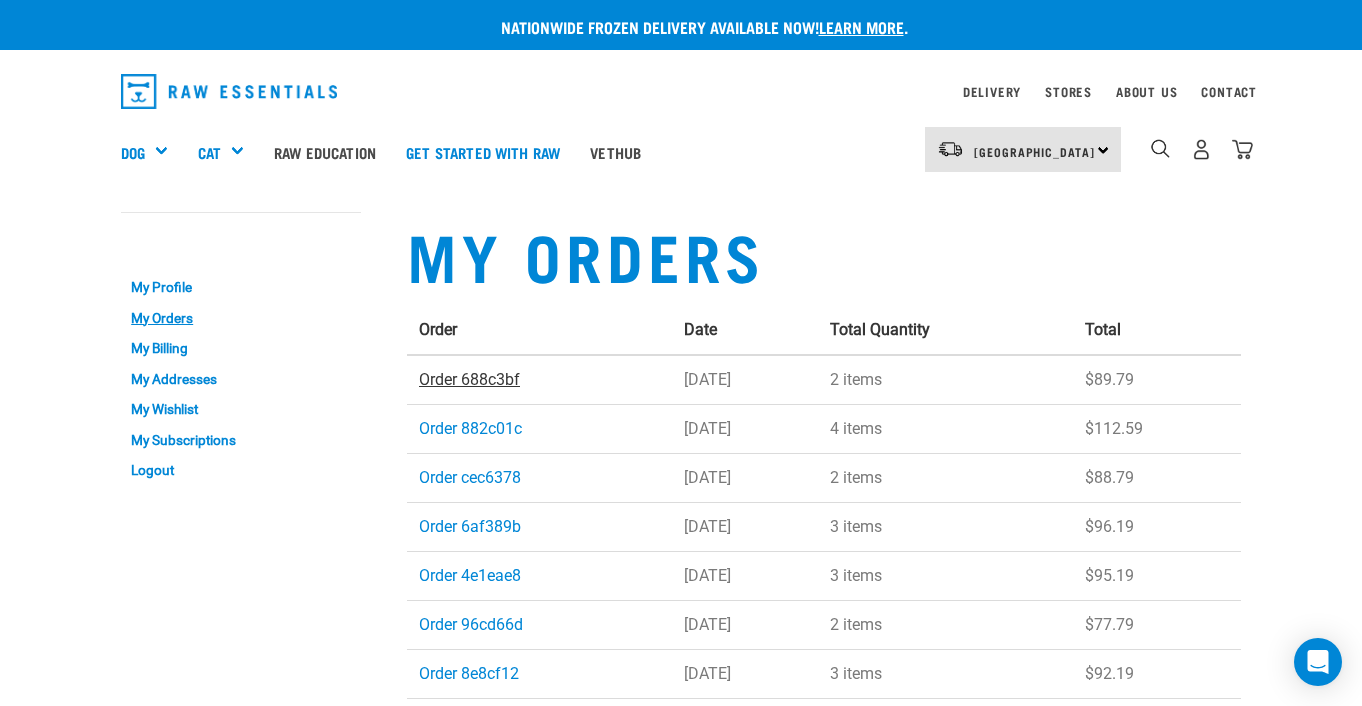 click on "Order 688c3bf" at bounding box center [469, 379] 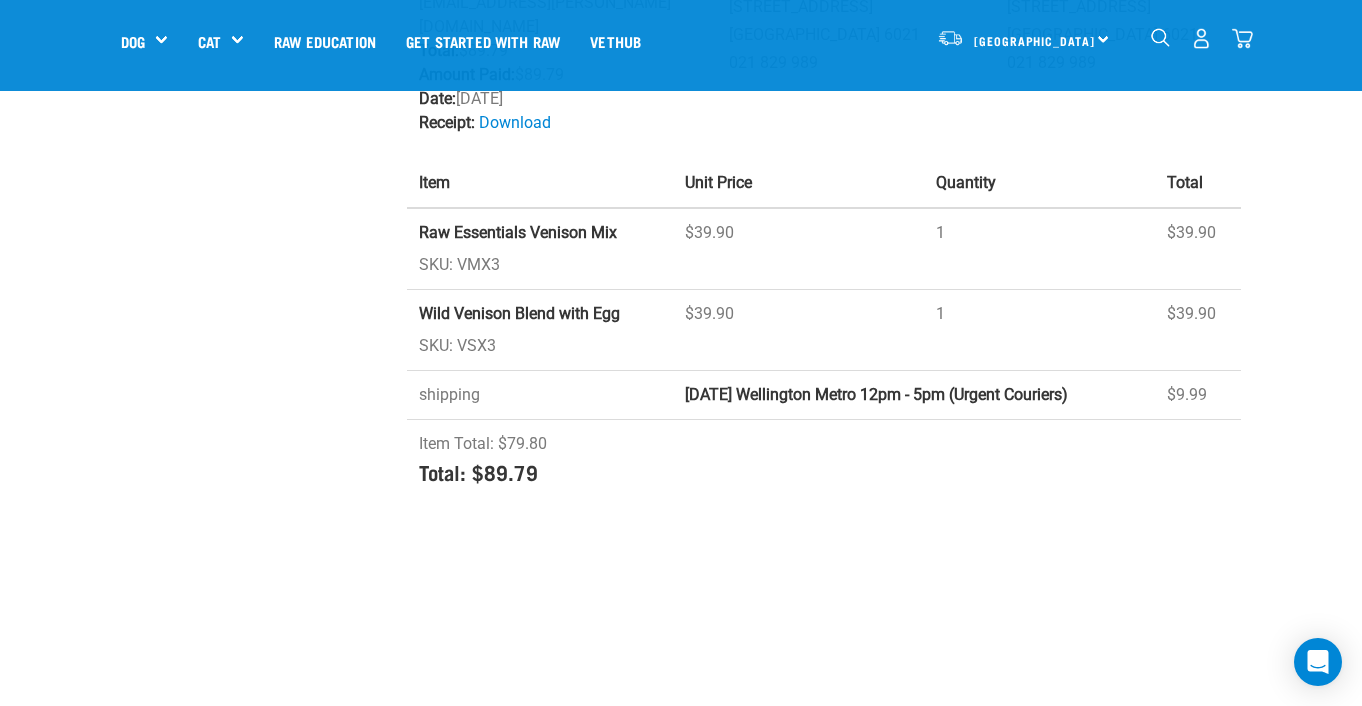 scroll, scrollTop: 387, scrollLeft: 0, axis: vertical 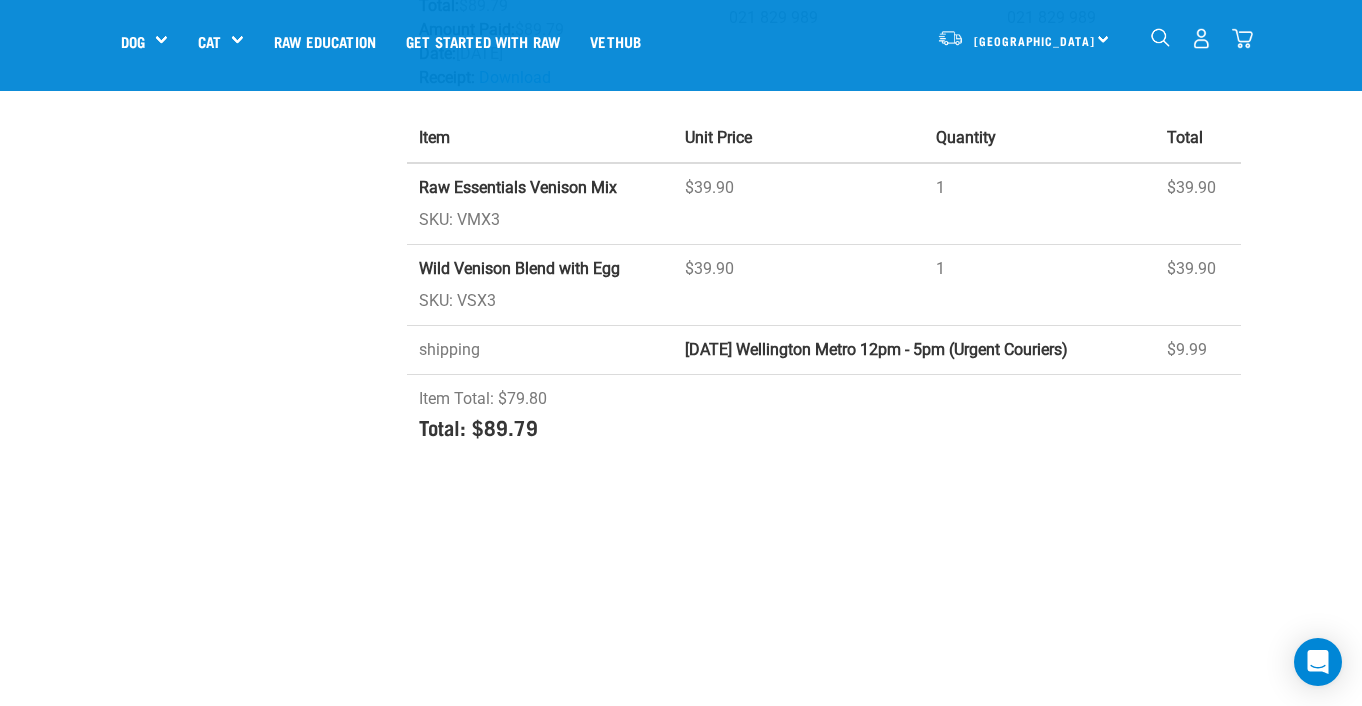 drag, startPoint x: 785, startPoint y: 261, endPoint x: 1029, endPoint y: 228, distance: 246.22145 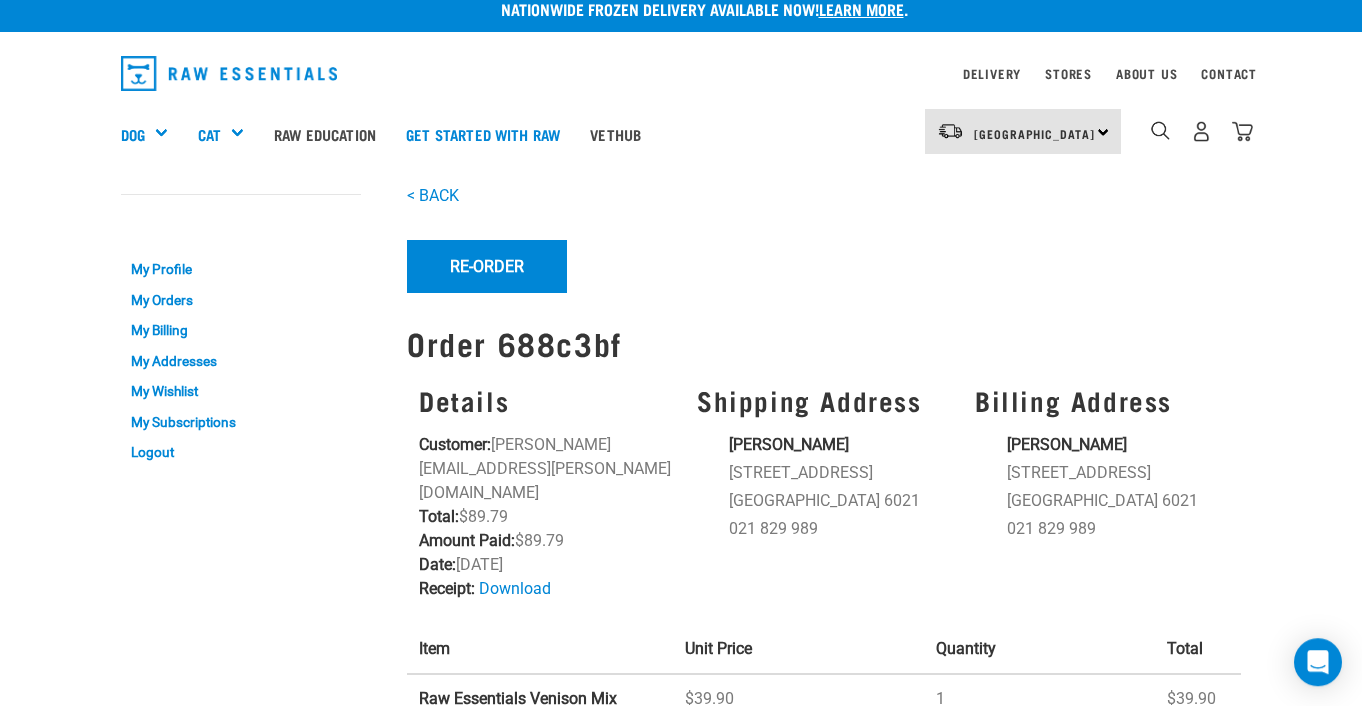 scroll, scrollTop: 24, scrollLeft: 0, axis: vertical 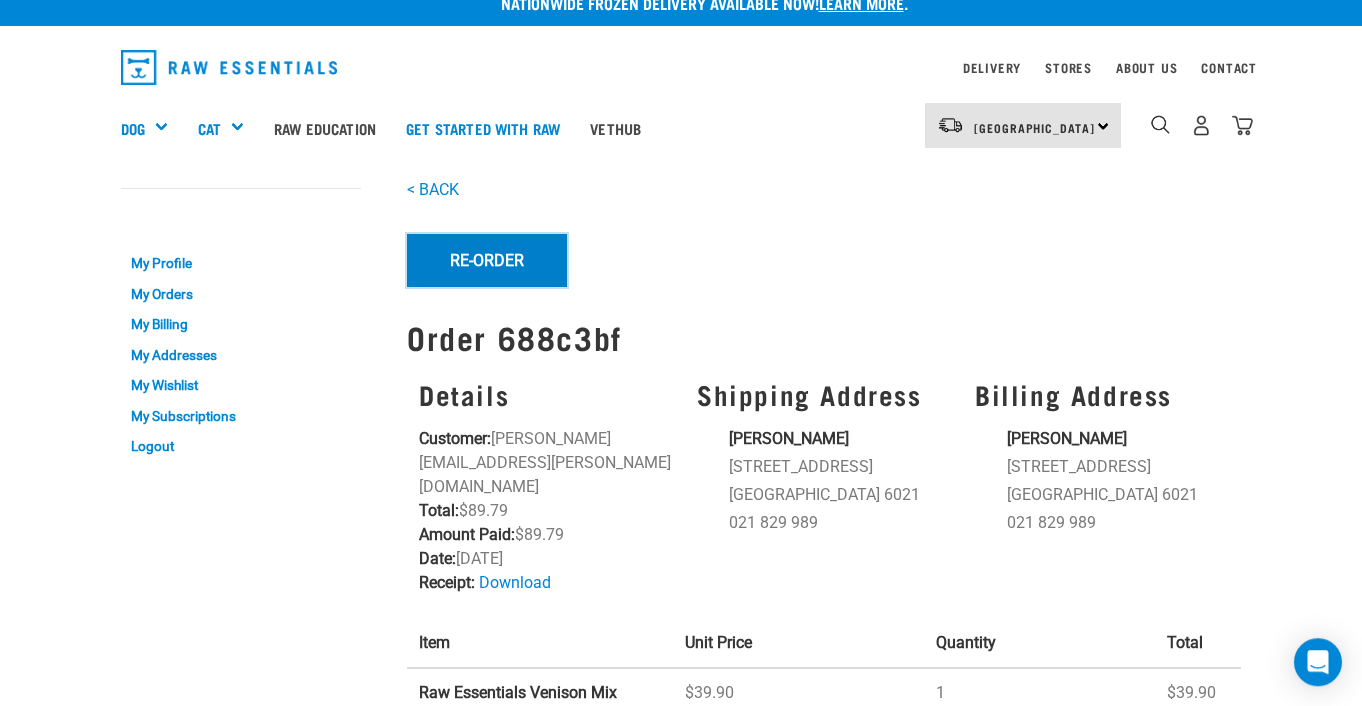 click on "Re-Order" at bounding box center [487, 260] 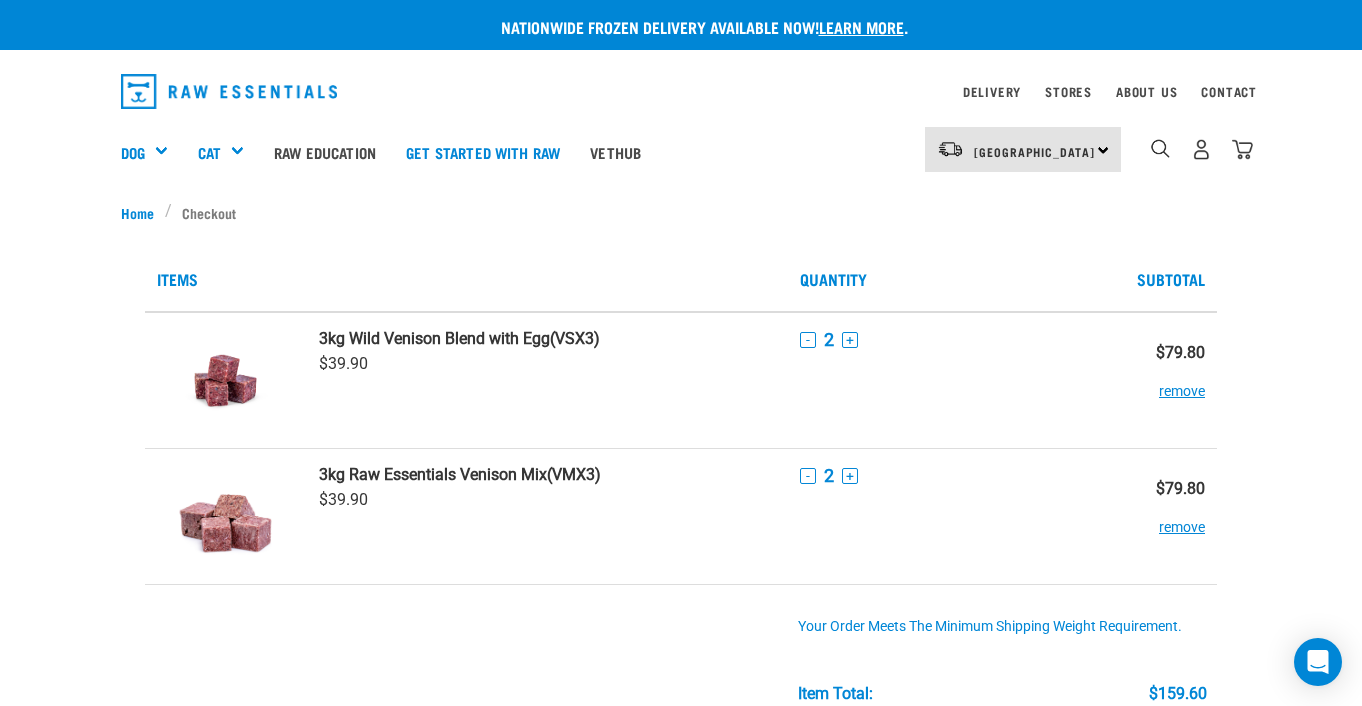 scroll, scrollTop: 0, scrollLeft: 0, axis: both 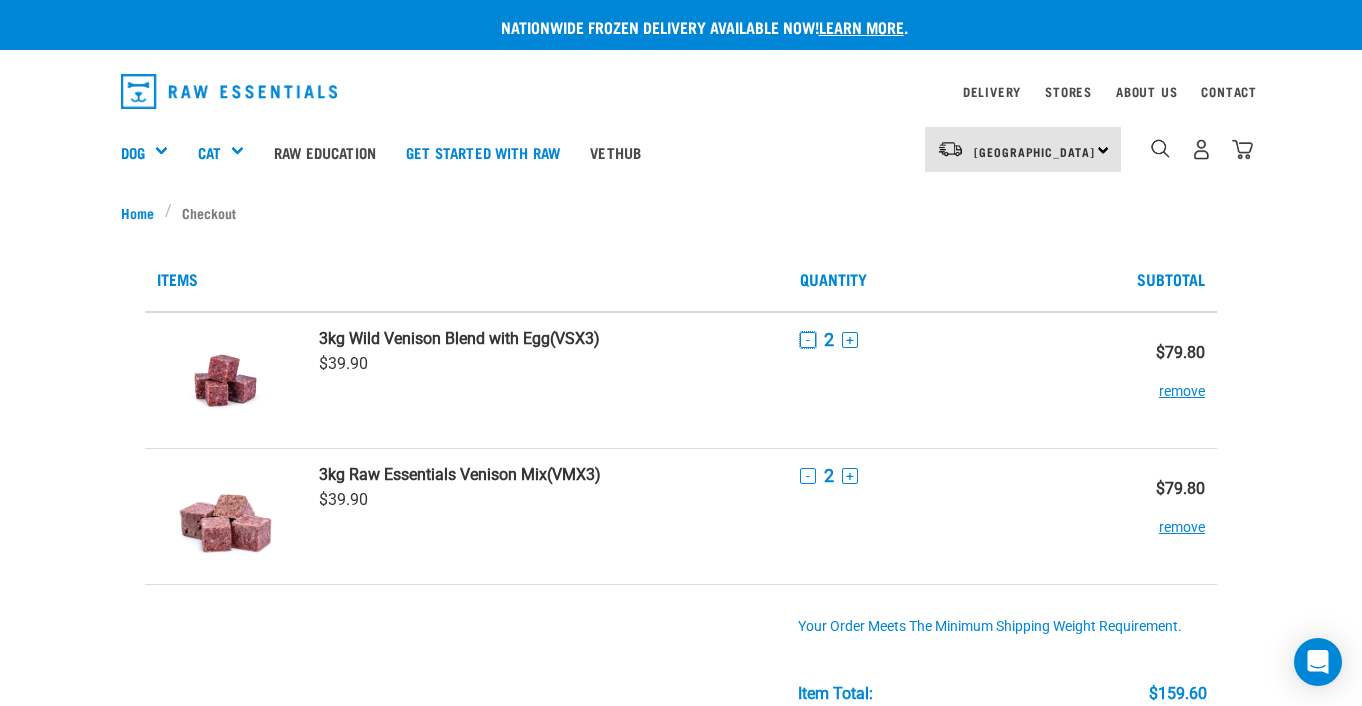 click on "-" at bounding box center [808, 340] 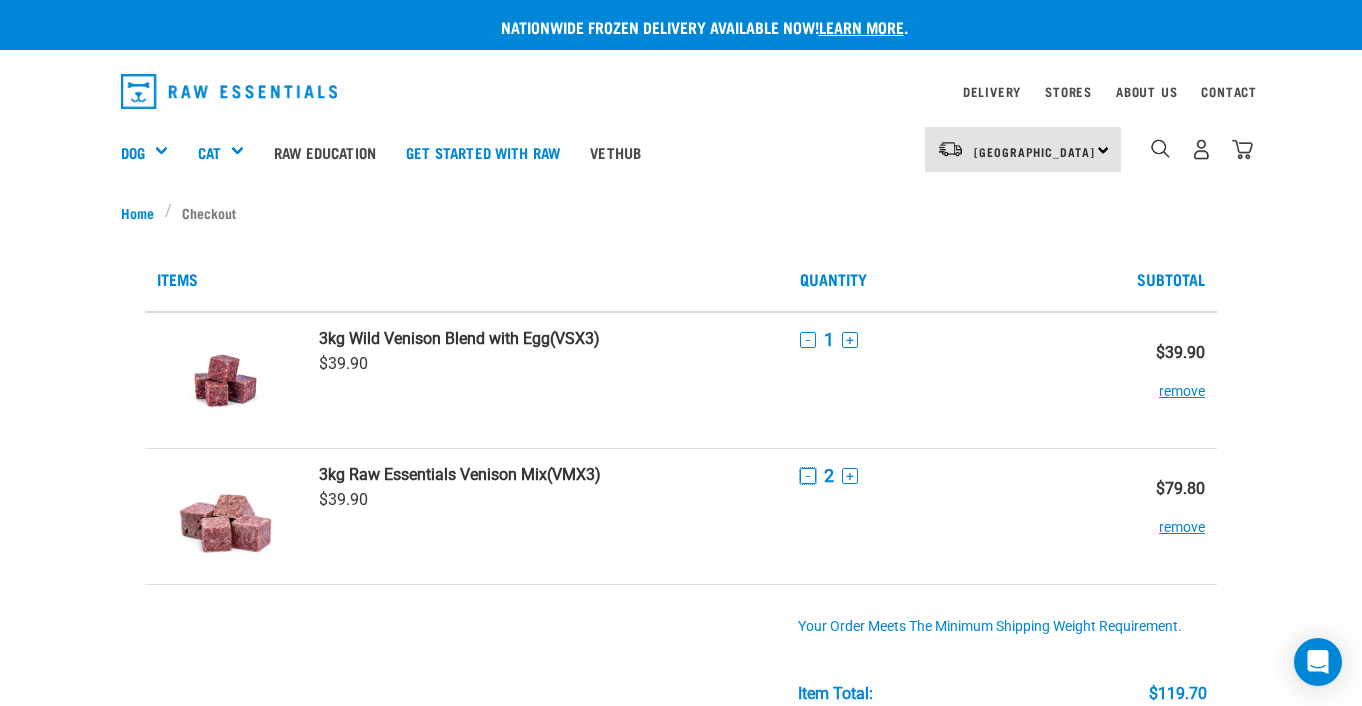 click on "-" at bounding box center [808, 476] 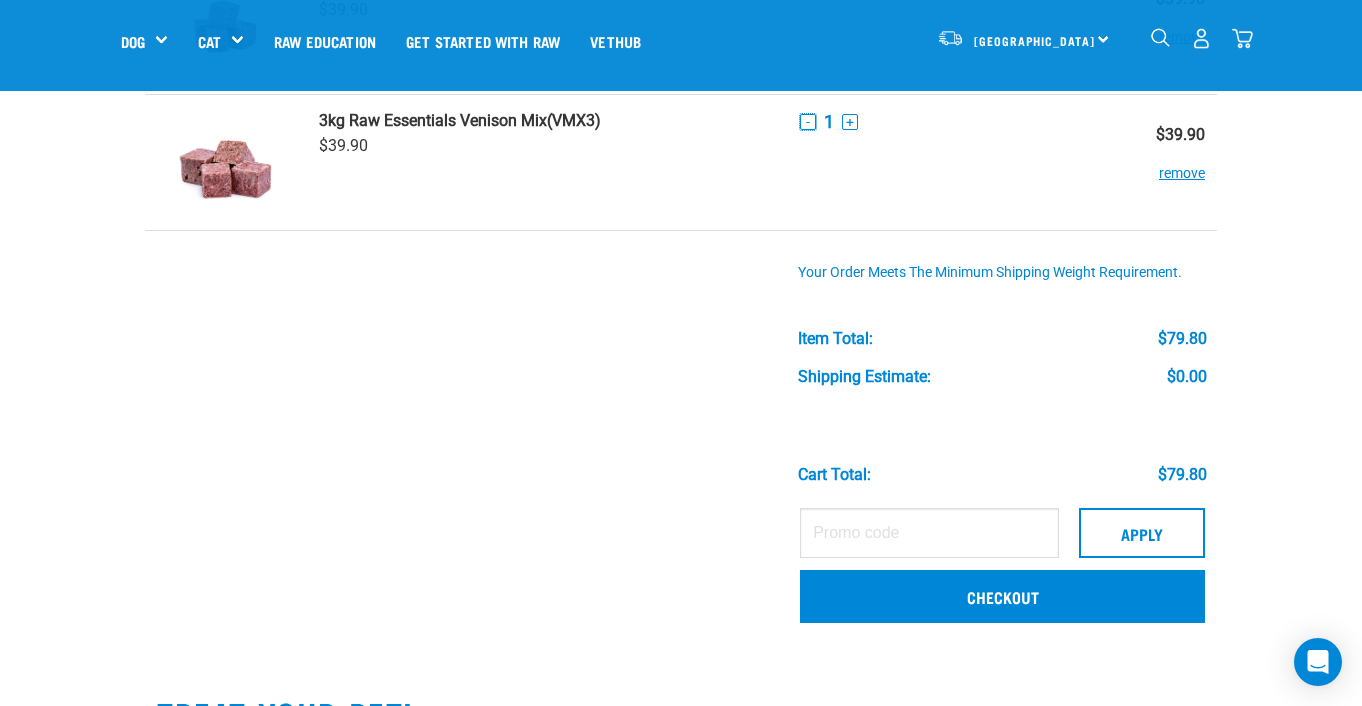 scroll, scrollTop: 218, scrollLeft: 0, axis: vertical 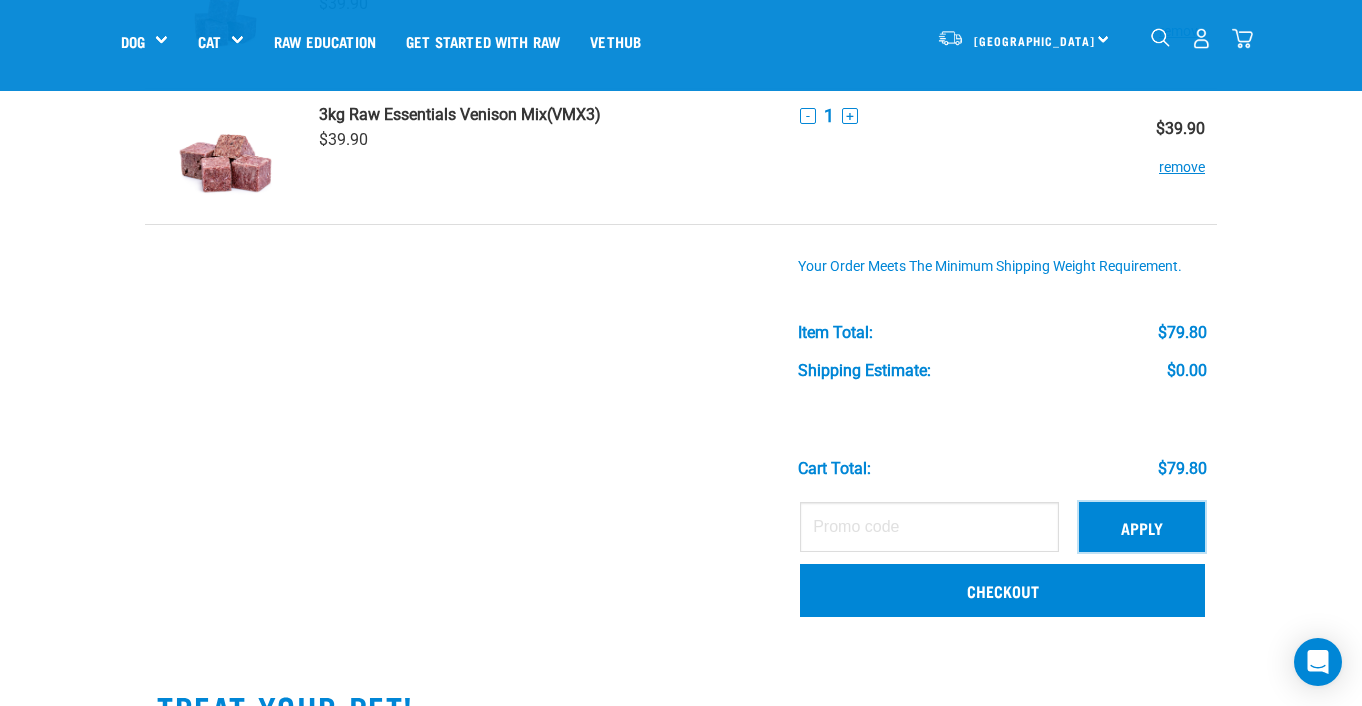 click on "Apply" at bounding box center [1142, 527] 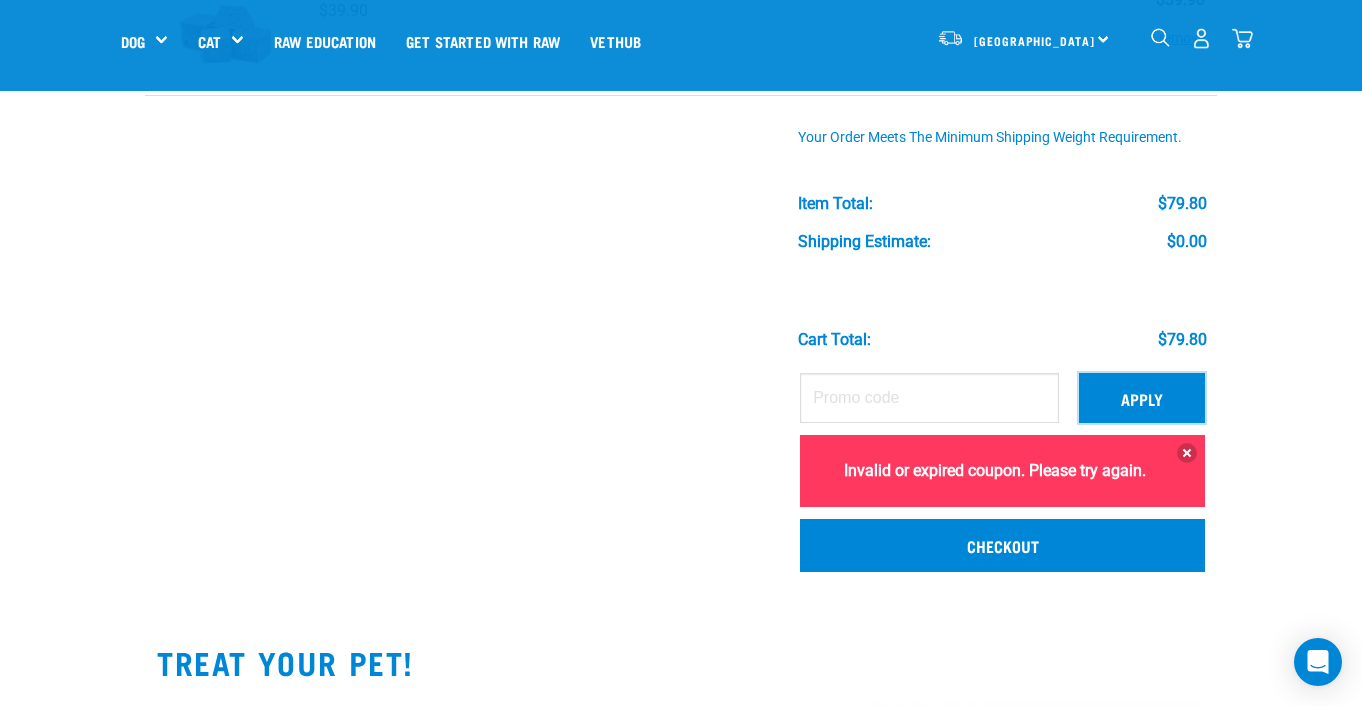scroll, scrollTop: 350, scrollLeft: 0, axis: vertical 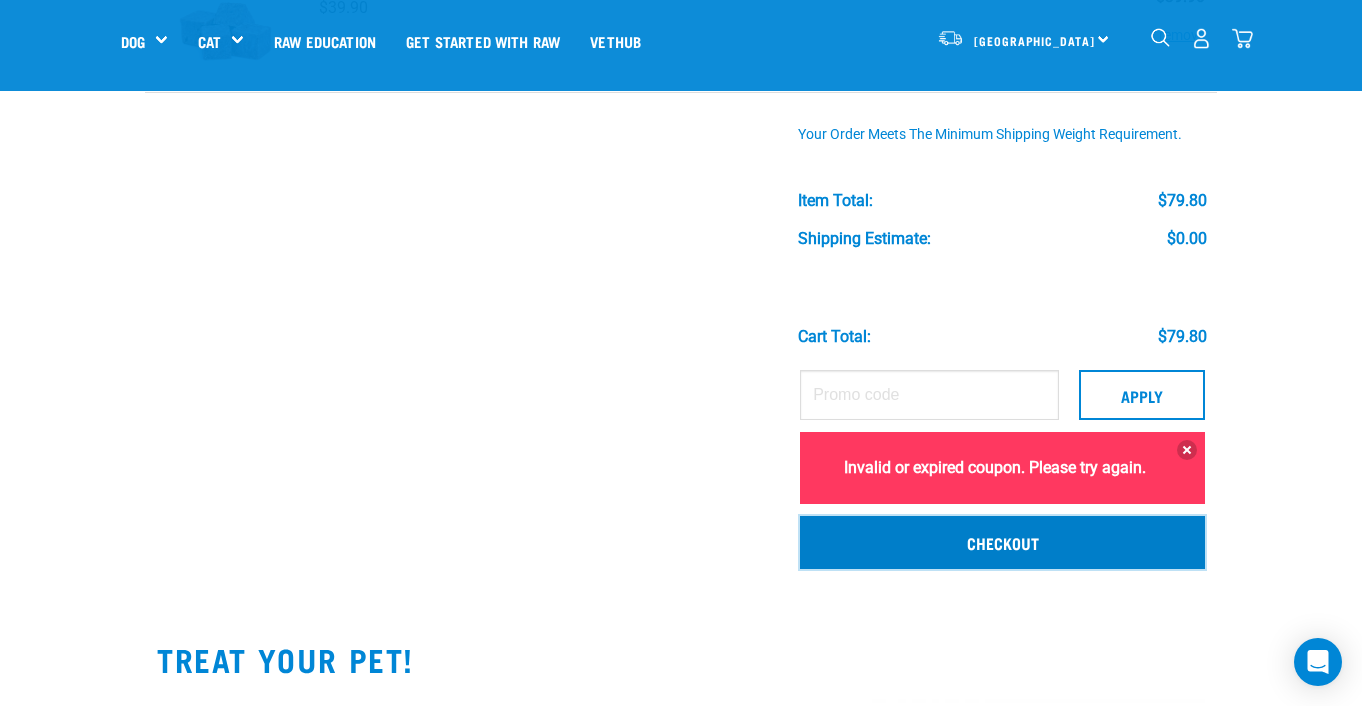 click on "Checkout" at bounding box center (1002, 542) 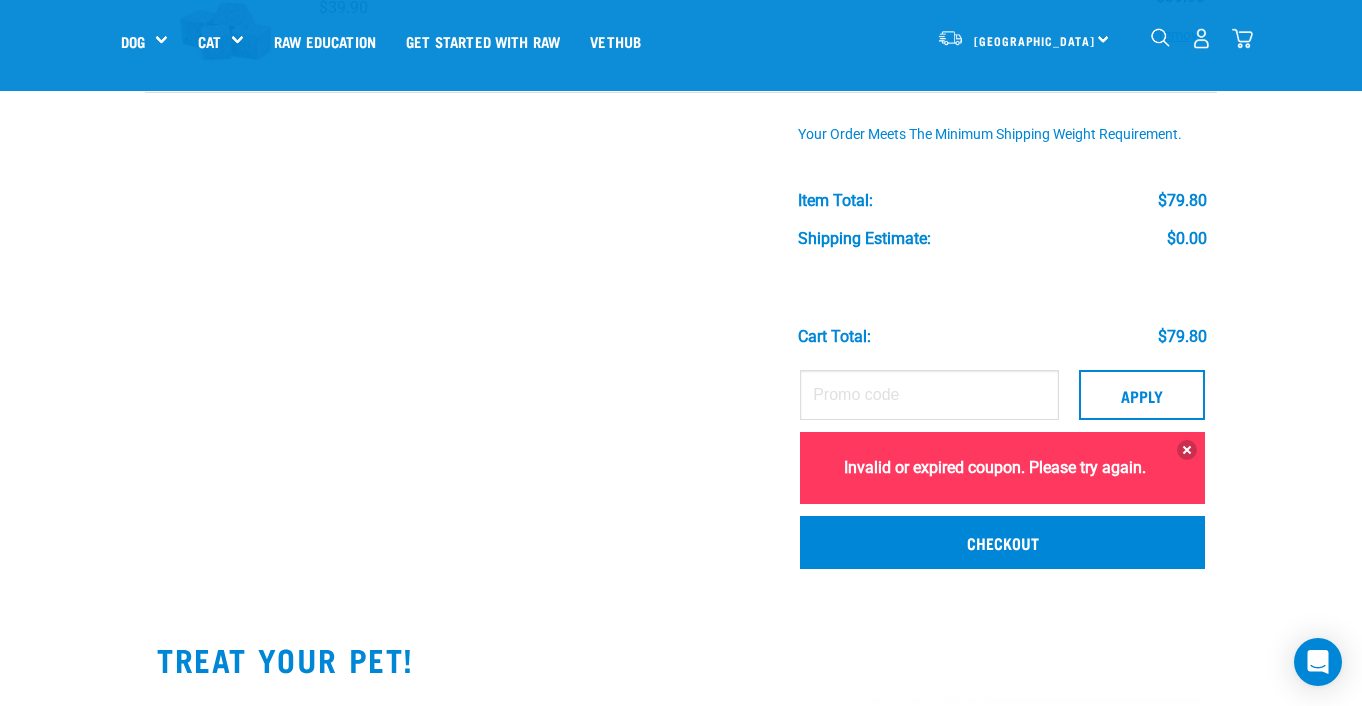 click on "Cart total:
$79.80" at bounding box center (1002, 297) 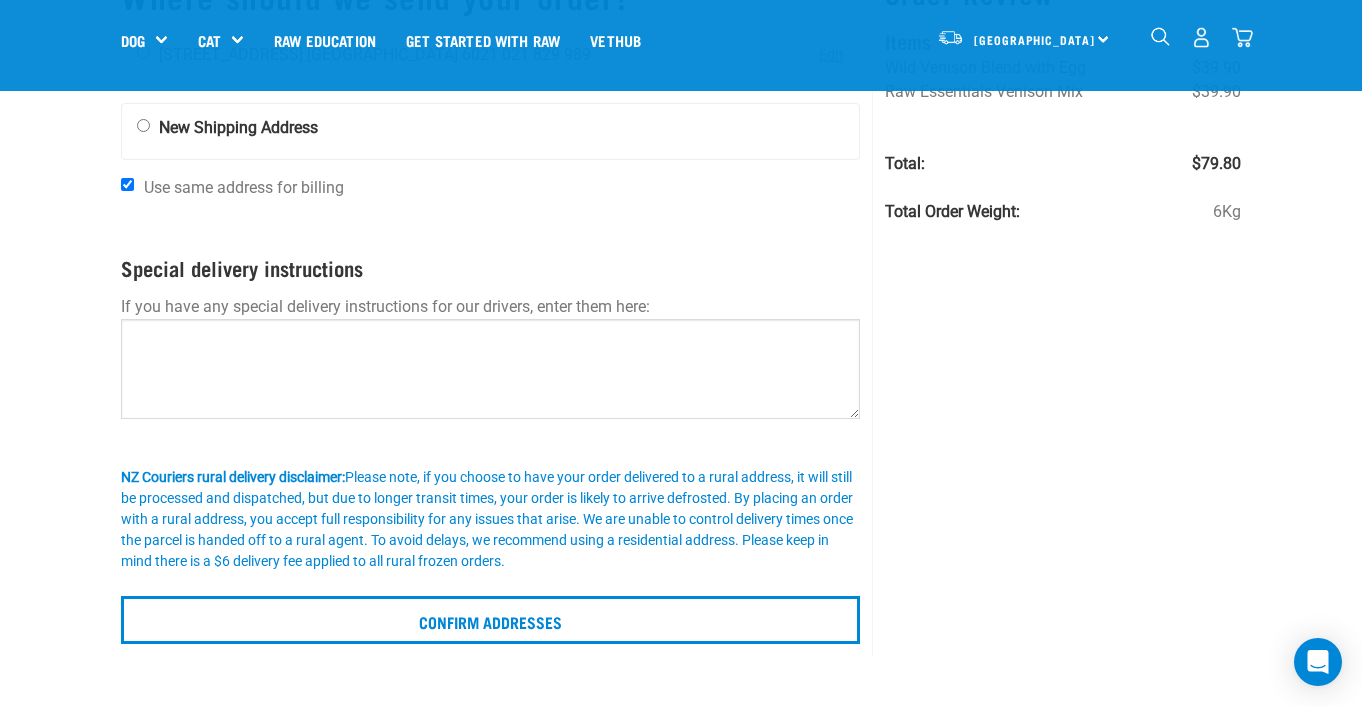 scroll, scrollTop: 196, scrollLeft: 0, axis: vertical 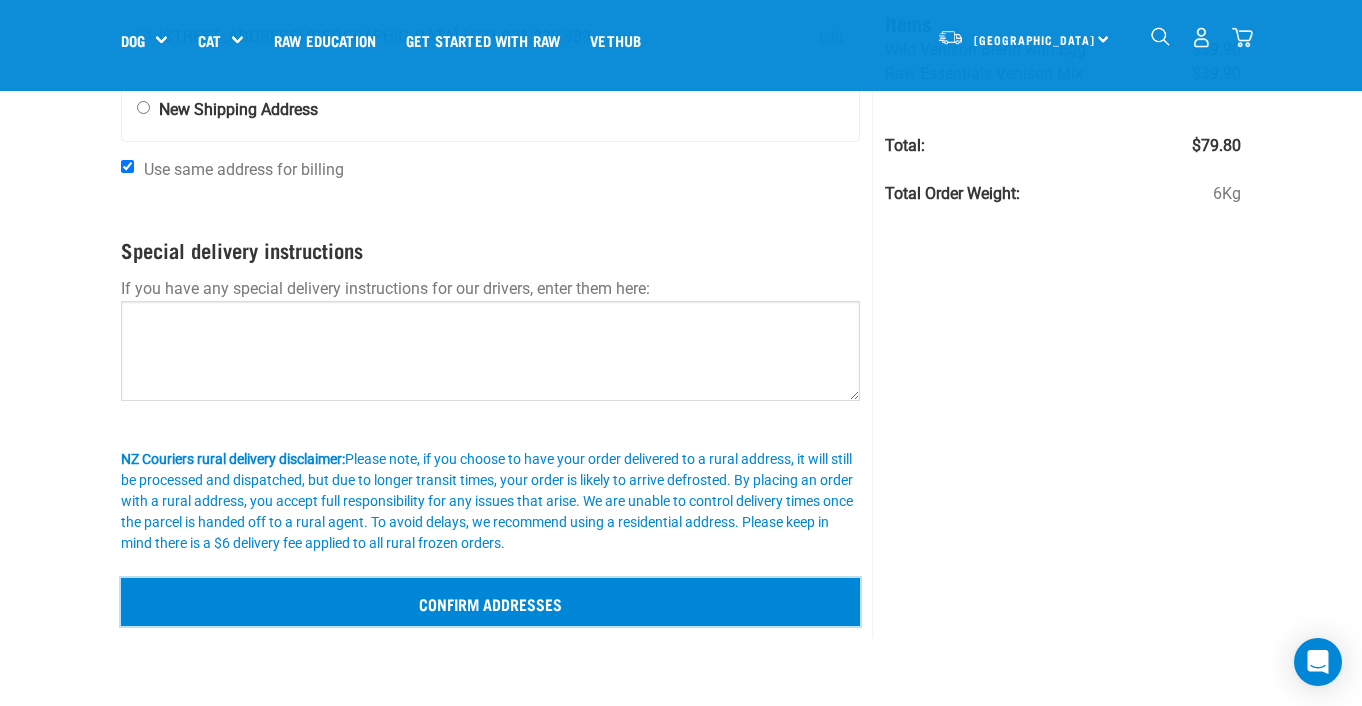 click on "Confirm addresses" at bounding box center (490, 602) 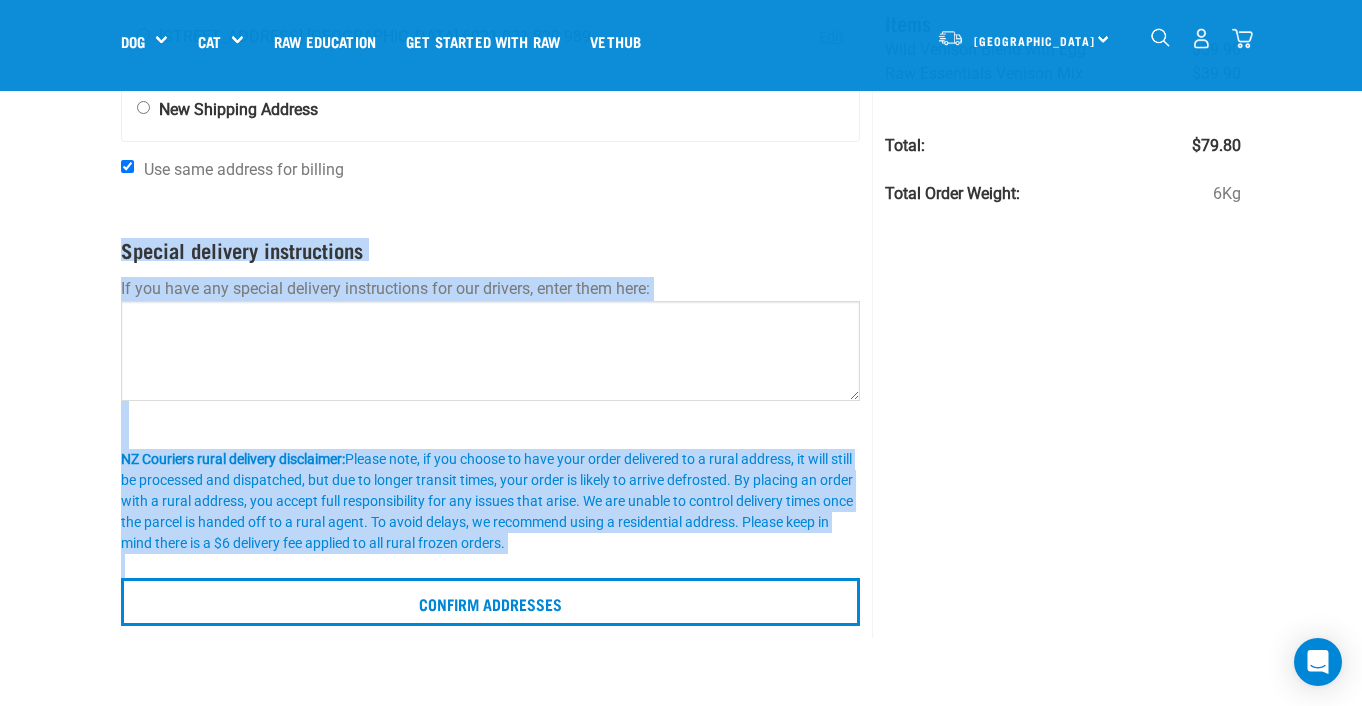 drag, startPoint x: 981, startPoint y: 345, endPoint x: 768, endPoint y: 232, distance: 241.11823 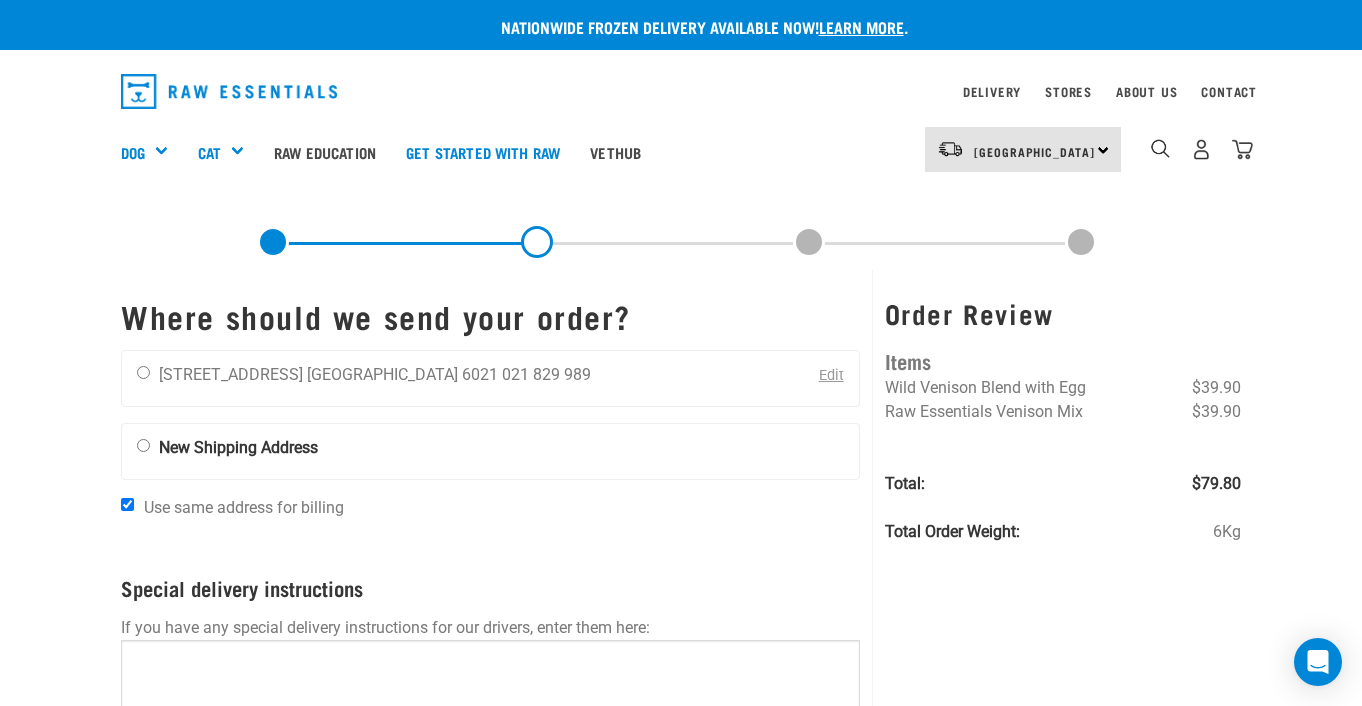 scroll, scrollTop: 0, scrollLeft: 0, axis: both 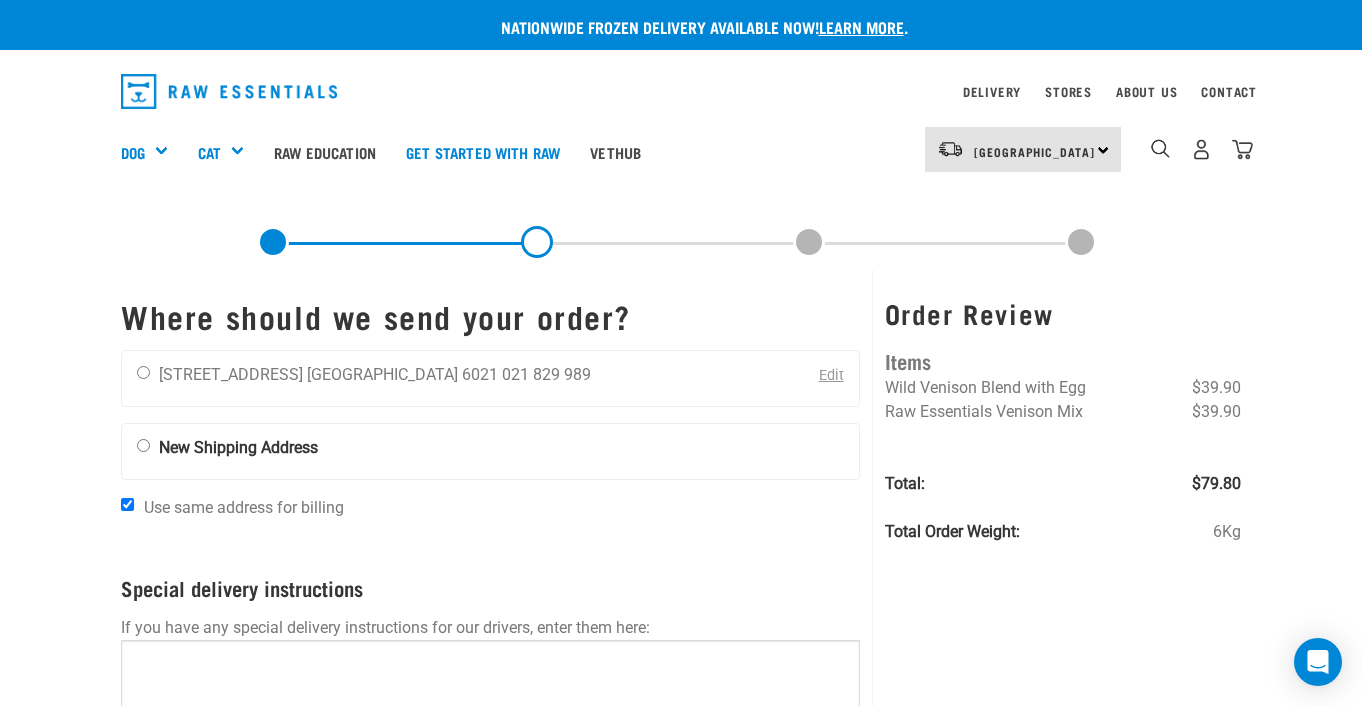 click at bounding box center (129, 149) 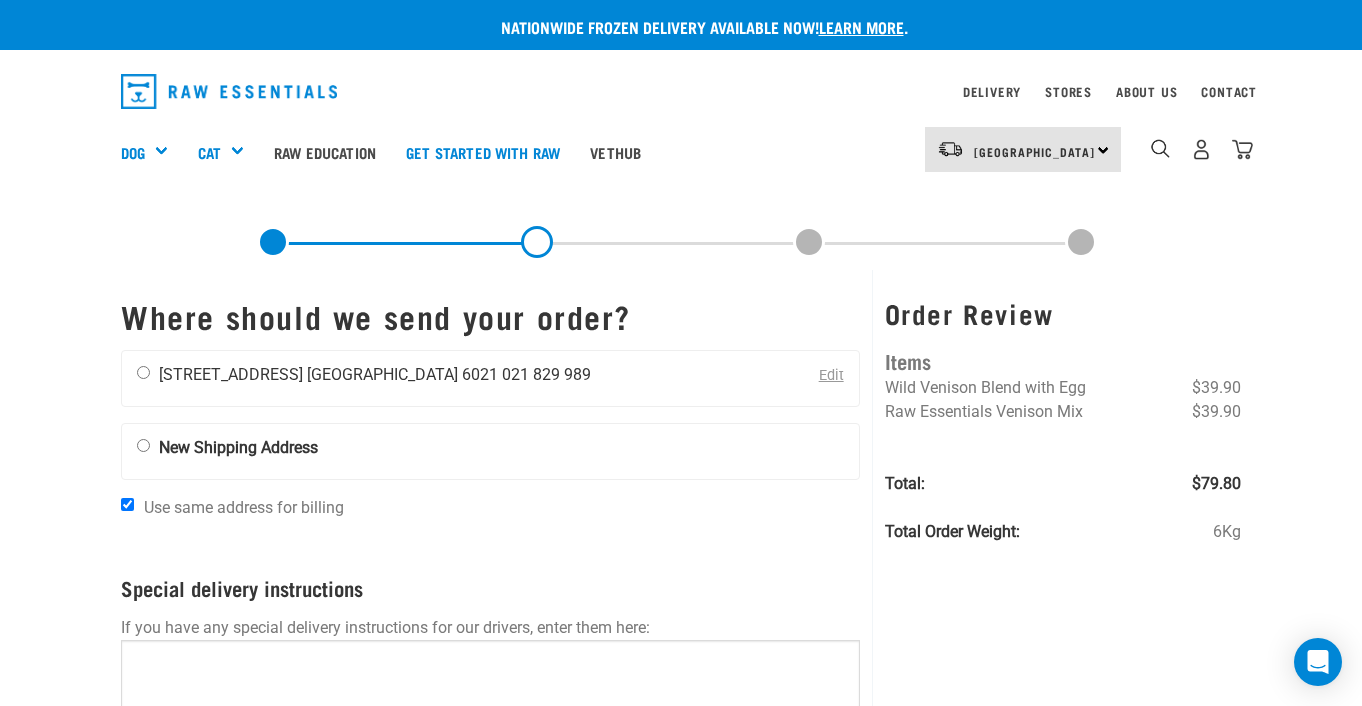 click at bounding box center (143, 372) 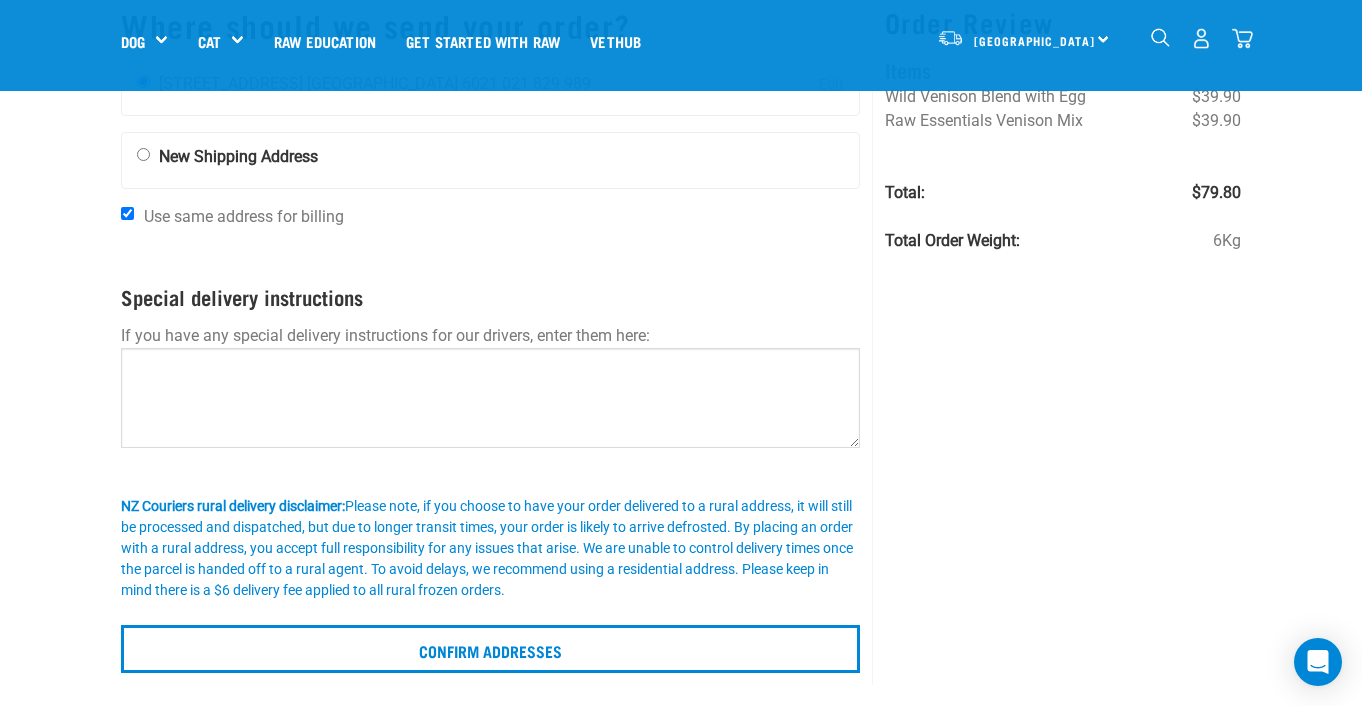 scroll, scrollTop: 152, scrollLeft: 0, axis: vertical 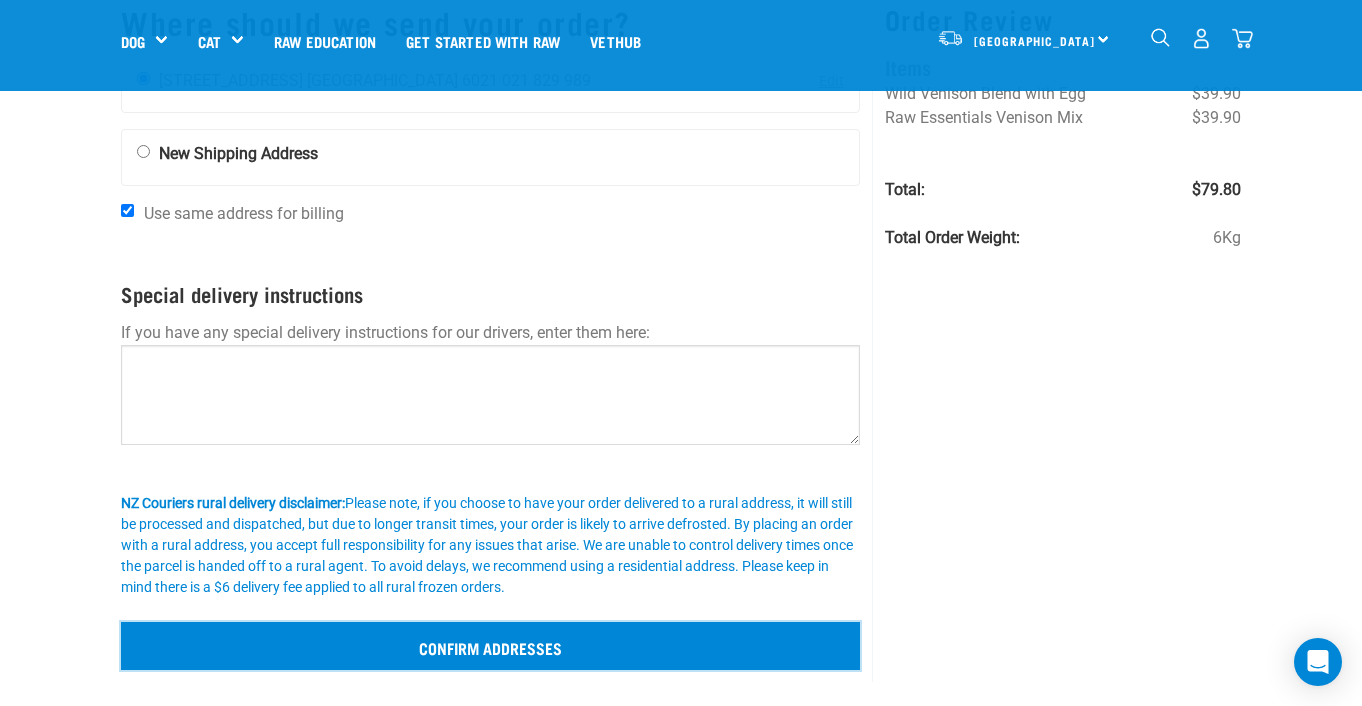 click on "Confirm addresses" at bounding box center (490, 646) 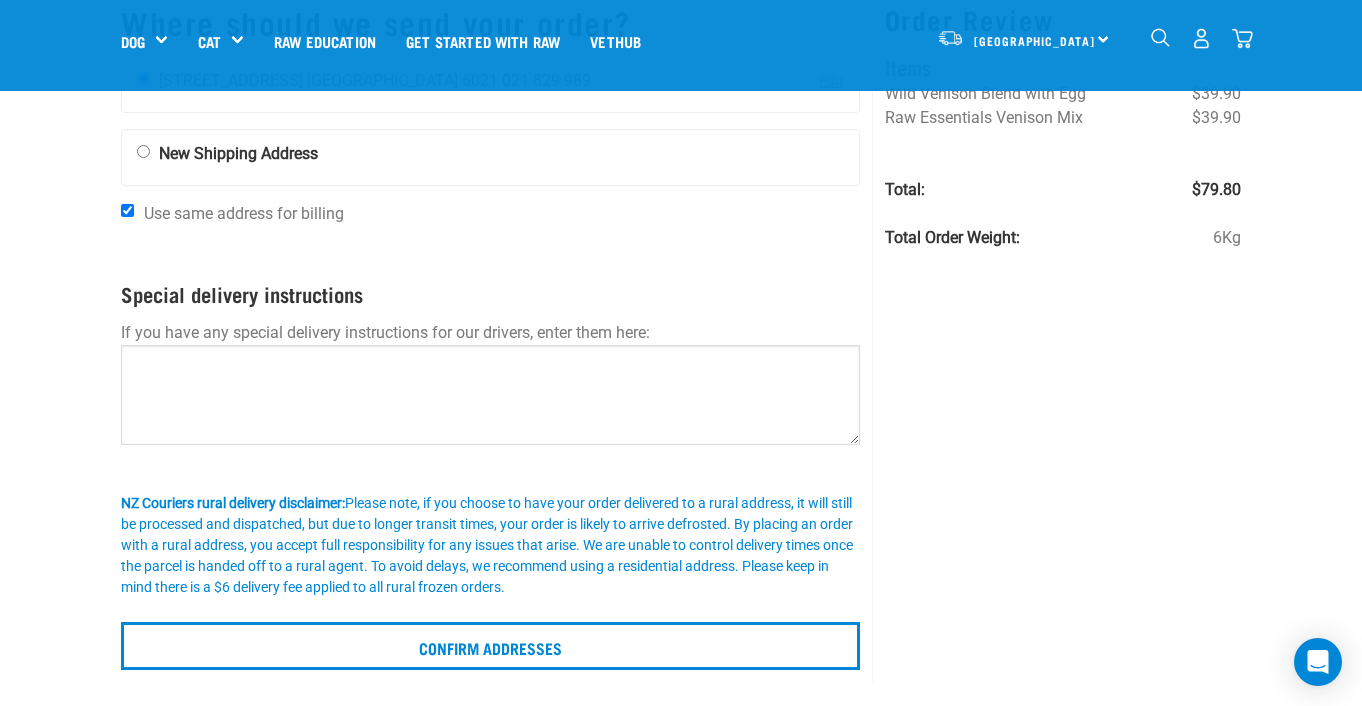 click on "Order Review
Items
Wild Venison Blend with Egg $39.90
Raw Essentials Venison Mix $39.90
Total:  $79.80
Total Order Weight:   6Kg" at bounding box center [1062, 329] 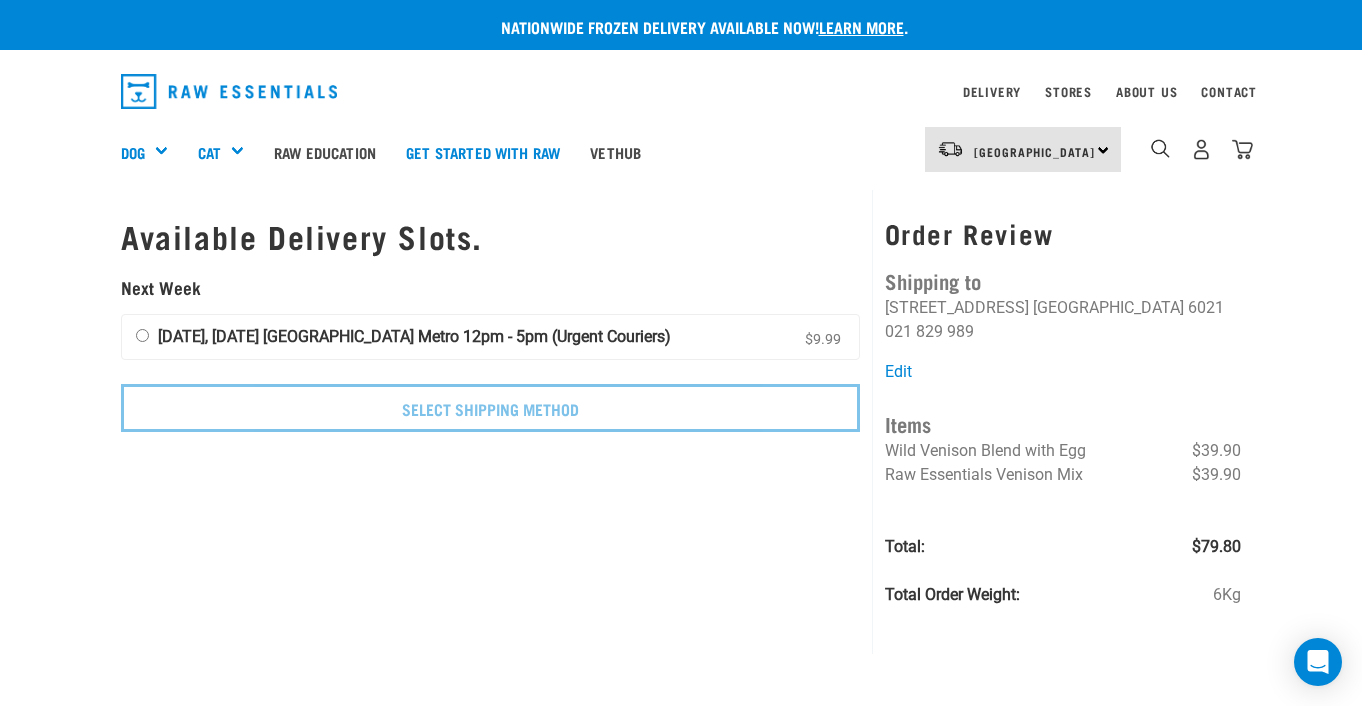 scroll, scrollTop: 0, scrollLeft: 0, axis: both 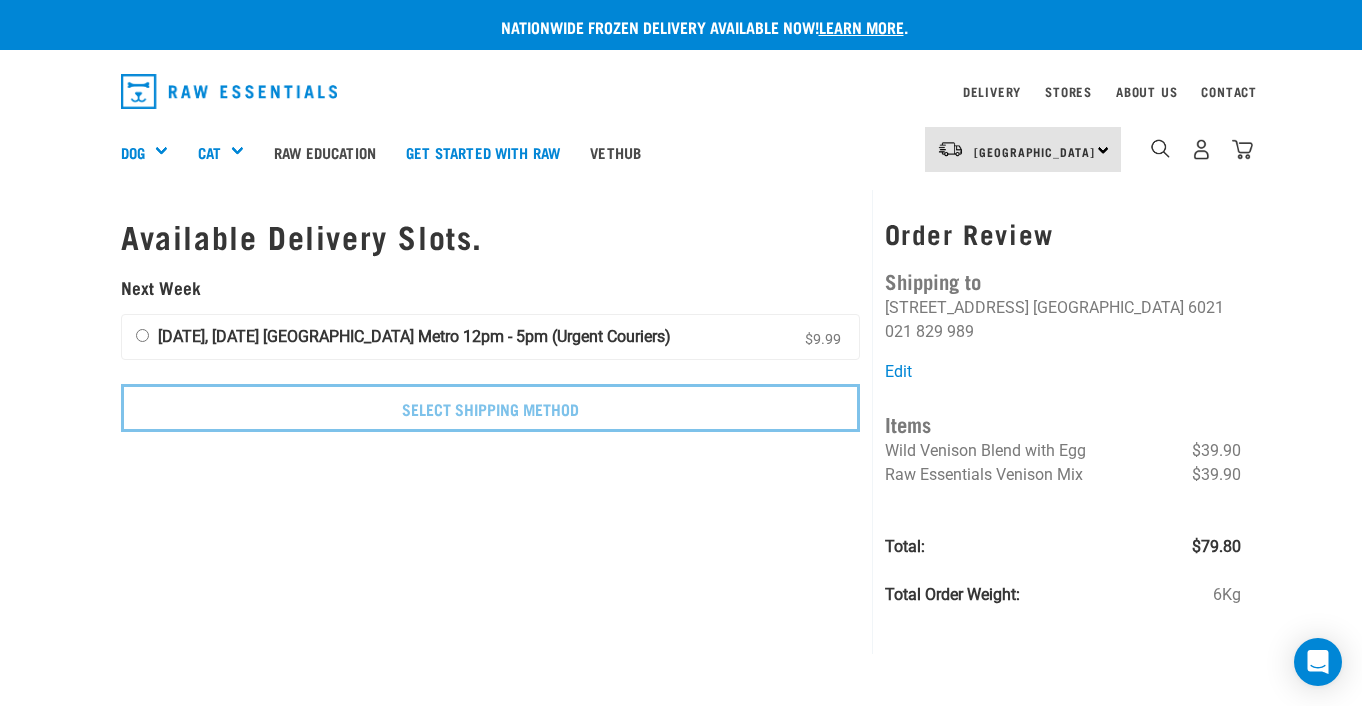 click on "Available Delivery Slots.
Next Week
[DATE], [DATE]  Wellington Metro 12pm - 5pm (Urgent Couriers)
$9.99" at bounding box center (490, 410) 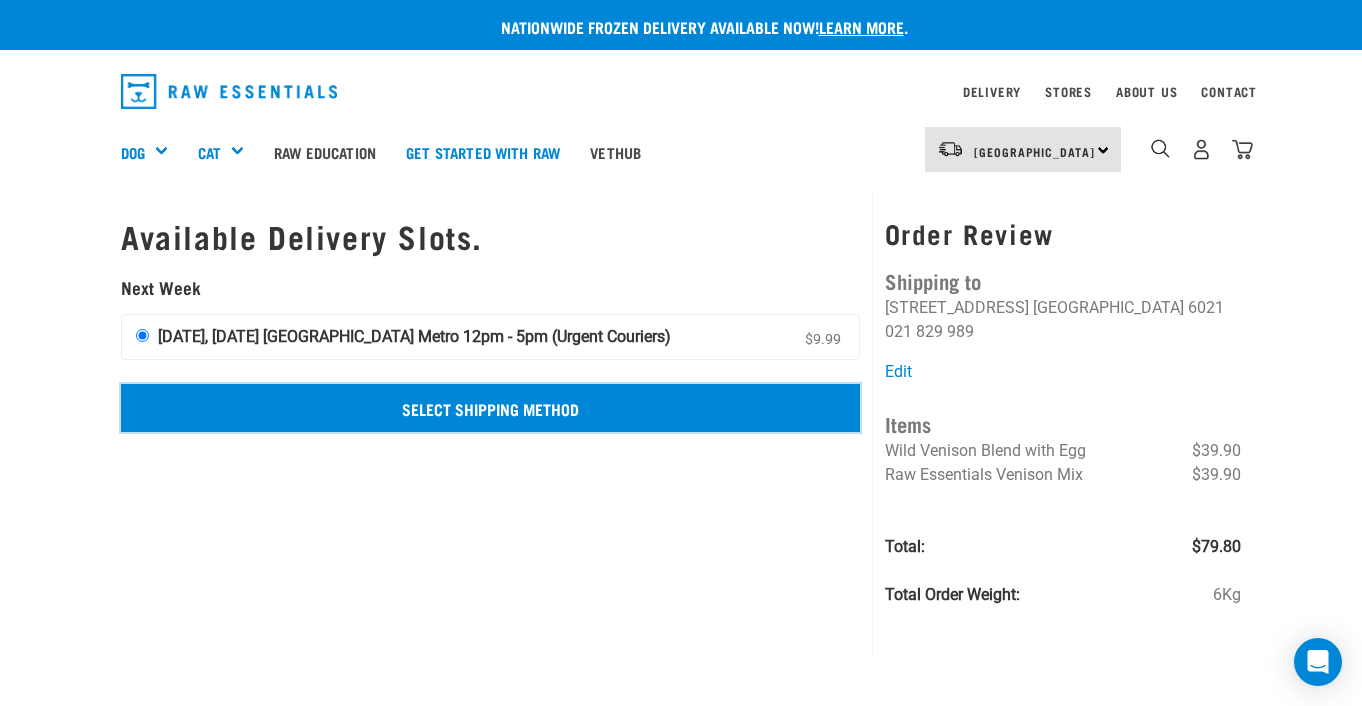 click on "Select Shipping Method" at bounding box center [490, 408] 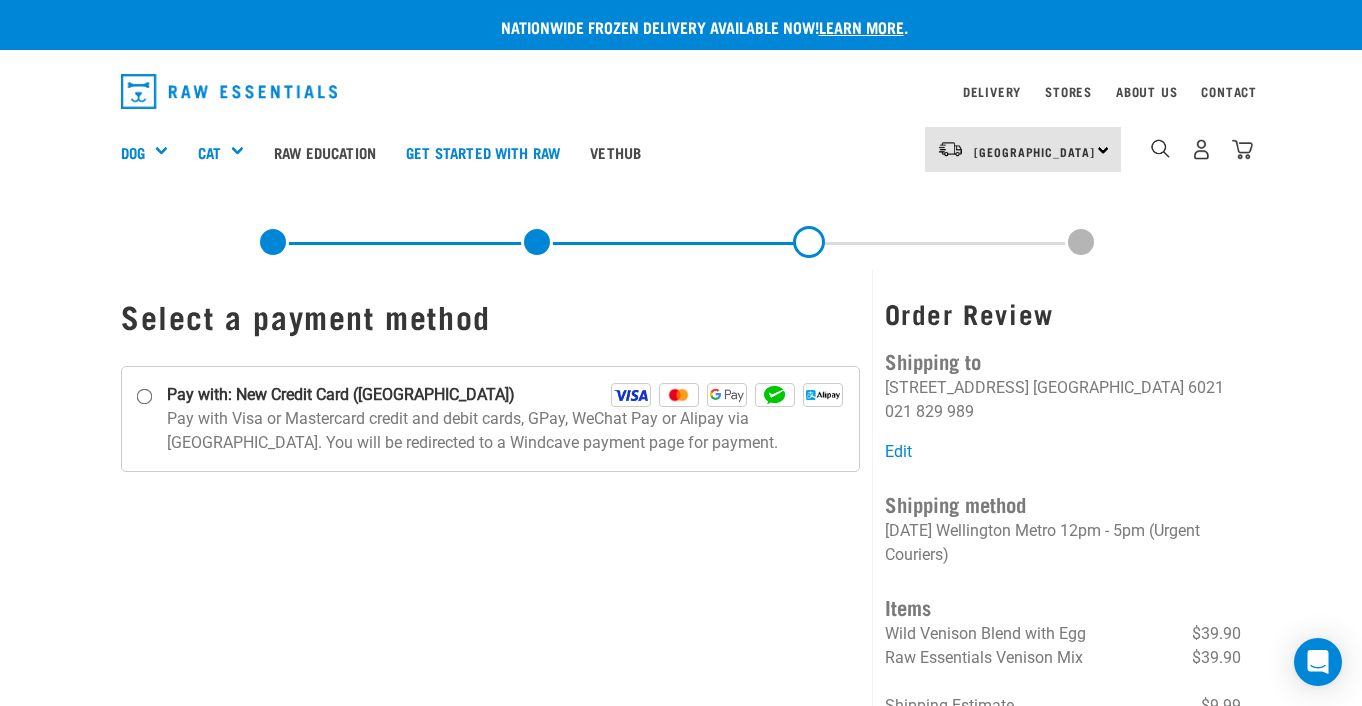 scroll, scrollTop: 0, scrollLeft: 0, axis: both 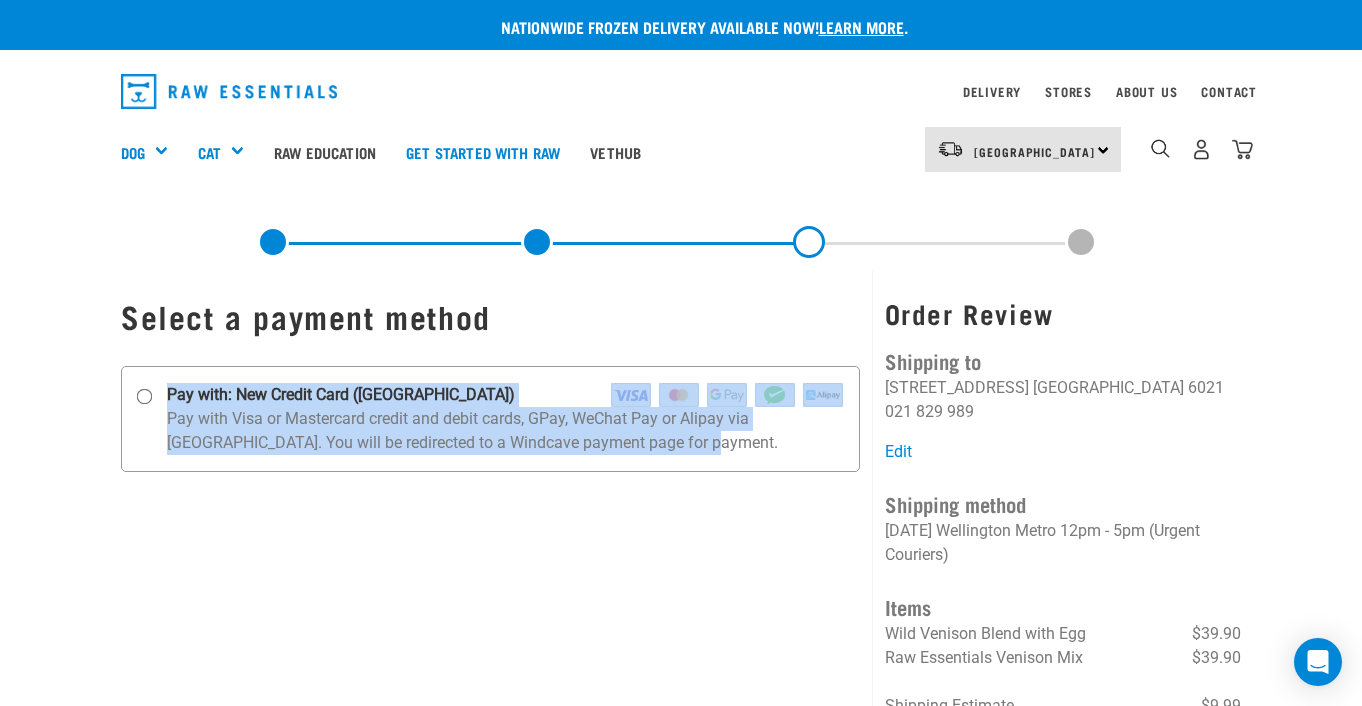 click on "Pay with: New Credit Card (Windcave)" at bounding box center (490, 419) 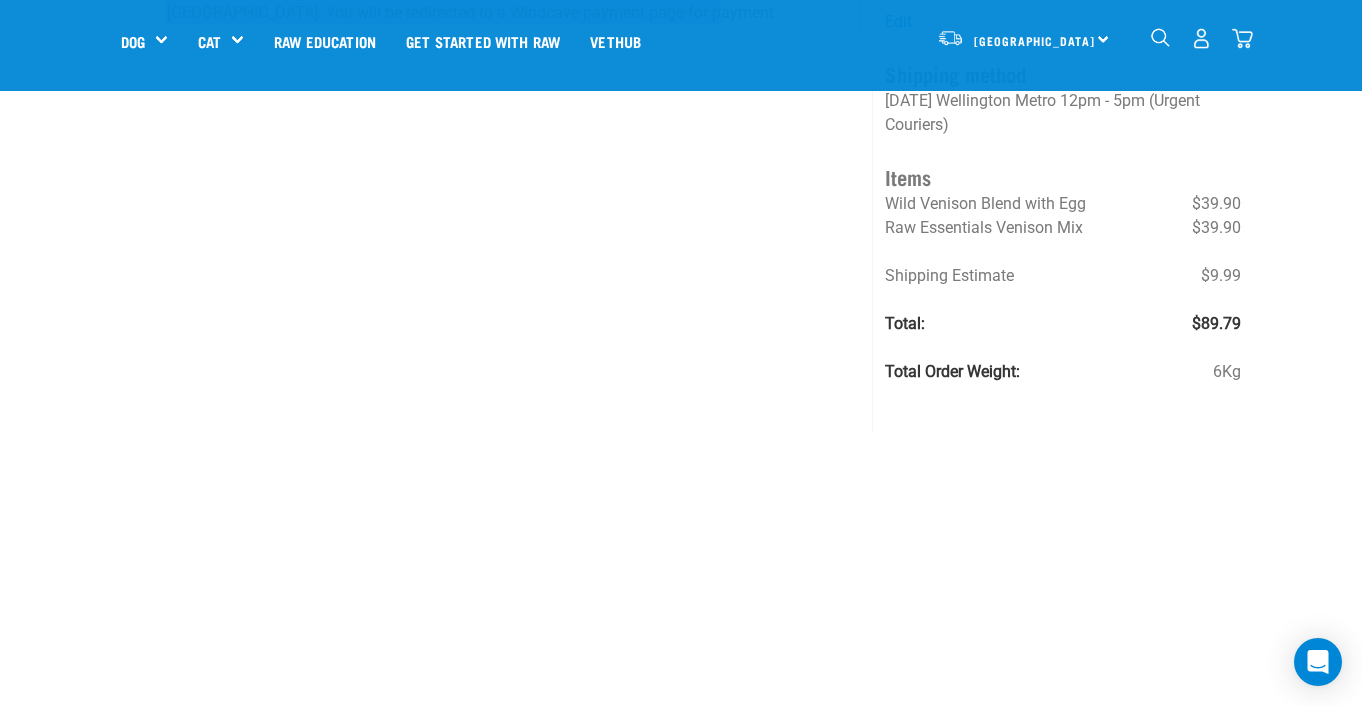 scroll, scrollTop: 292, scrollLeft: 0, axis: vertical 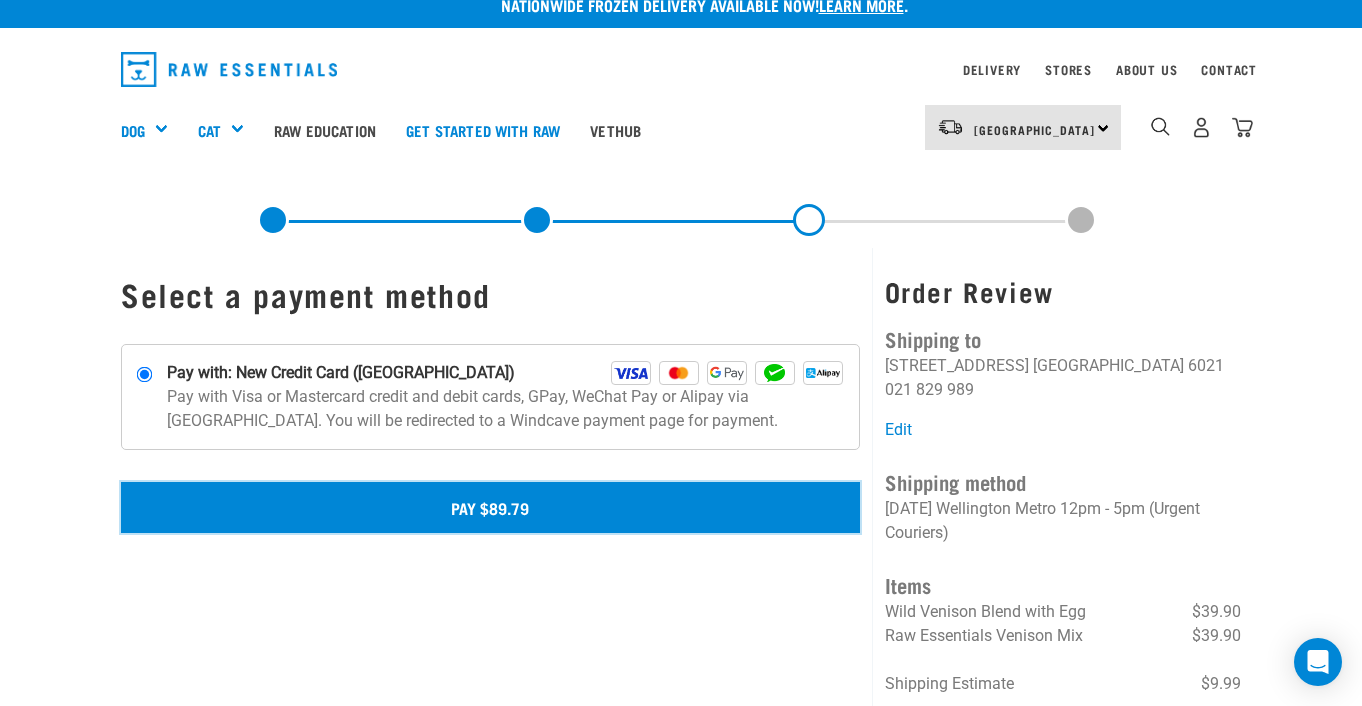 click on "Pay $89.79" at bounding box center [490, 507] 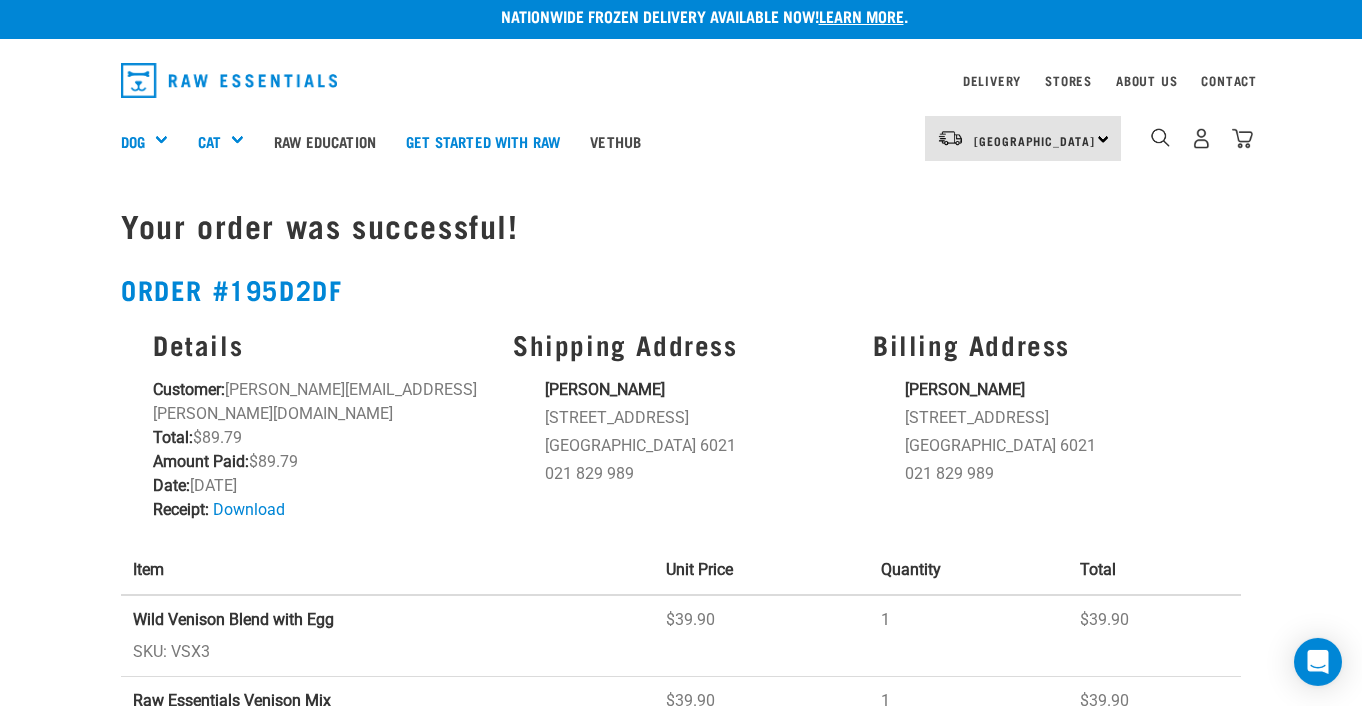 scroll, scrollTop: 10, scrollLeft: 0, axis: vertical 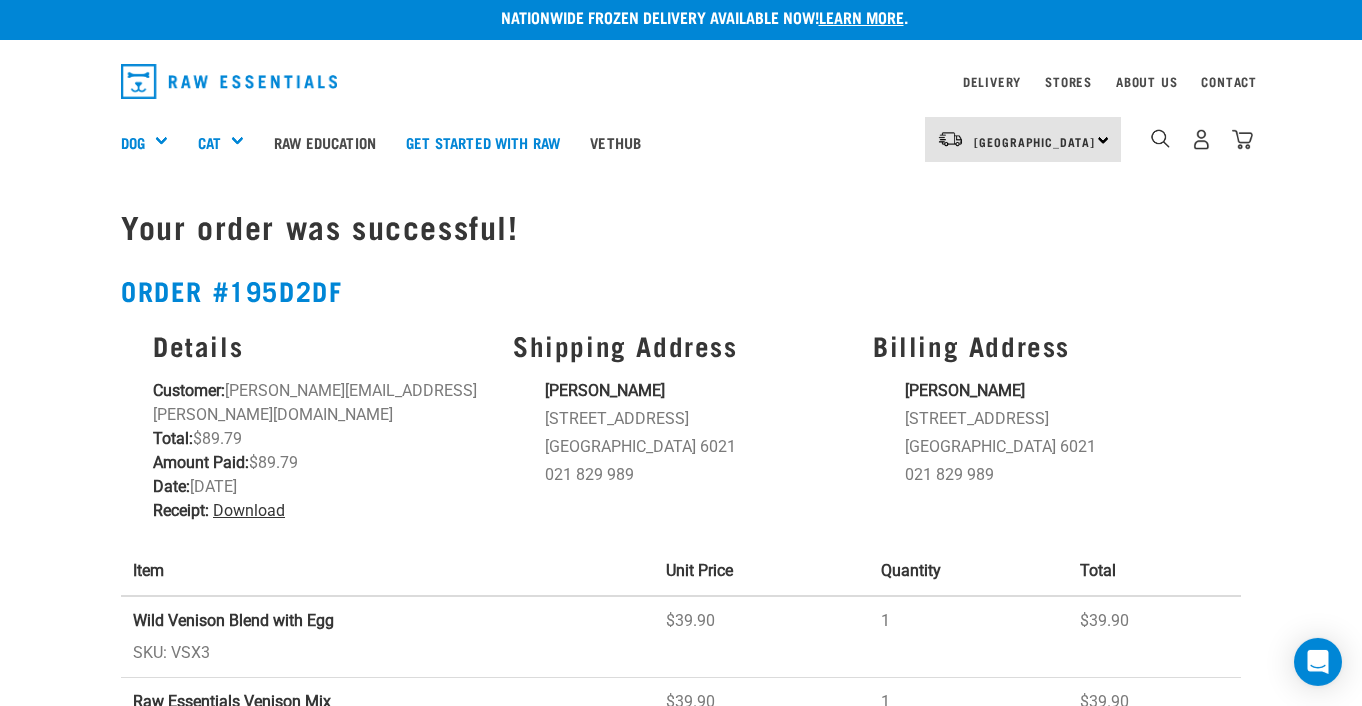 click on "Download" at bounding box center (249, 510) 